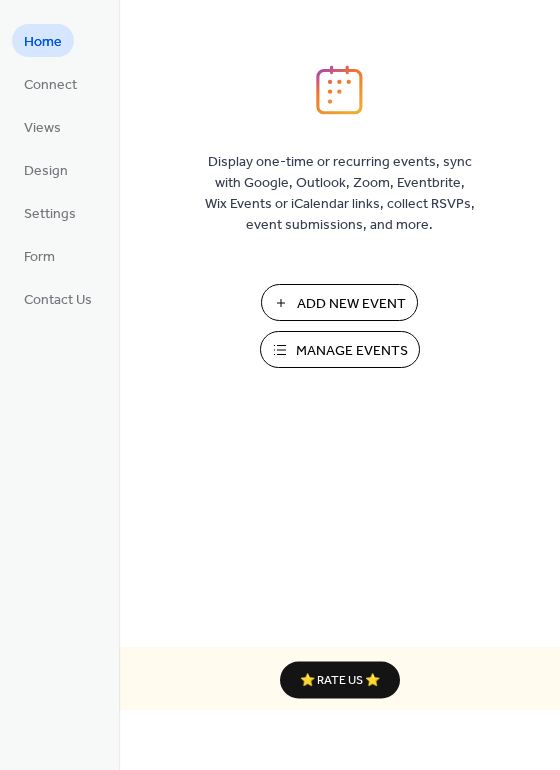 scroll, scrollTop: 0, scrollLeft: 0, axis: both 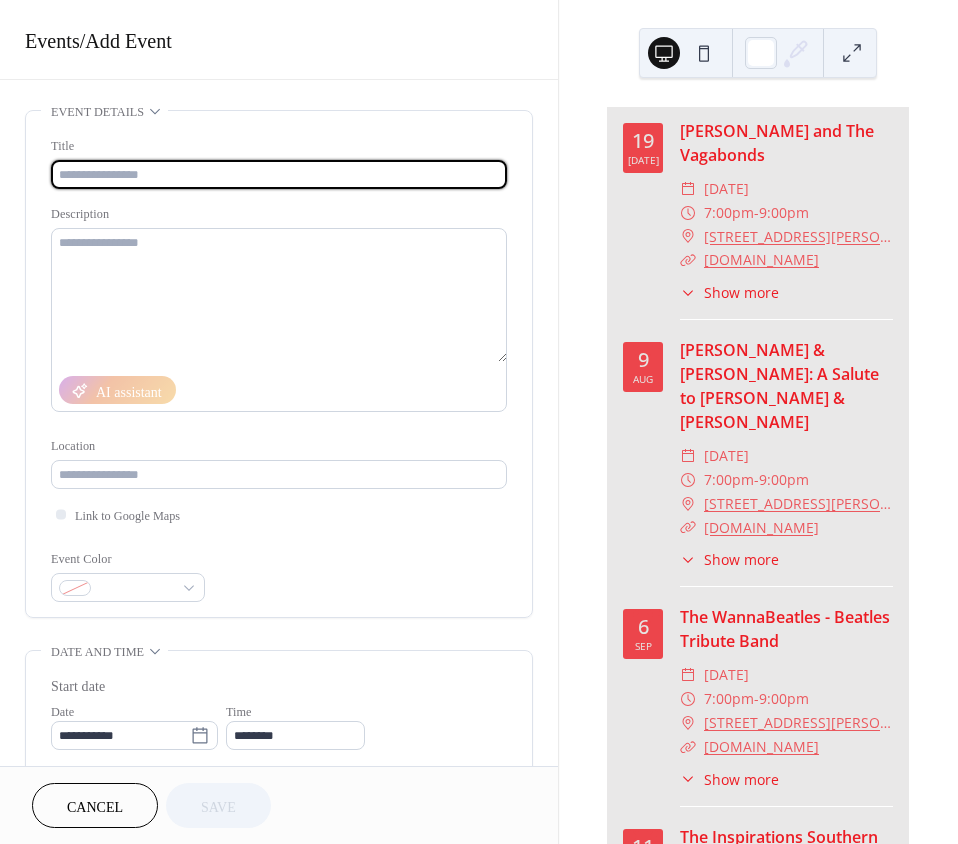 click at bounding box center (279, 174) 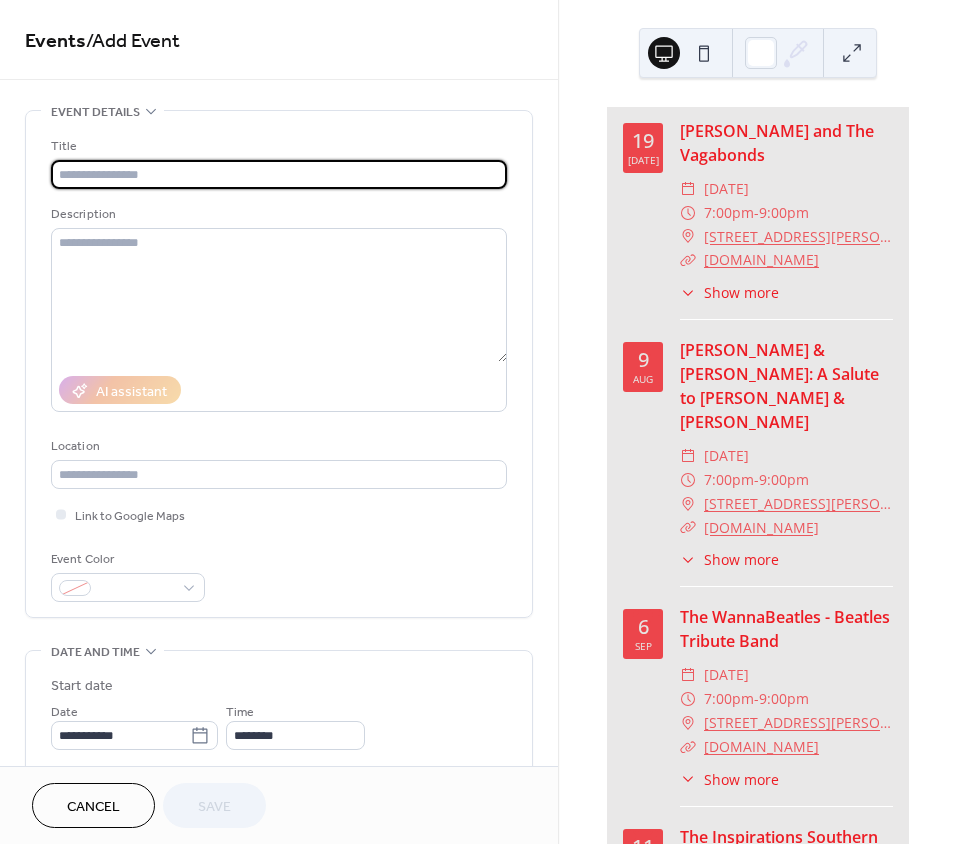 paste on "**********" 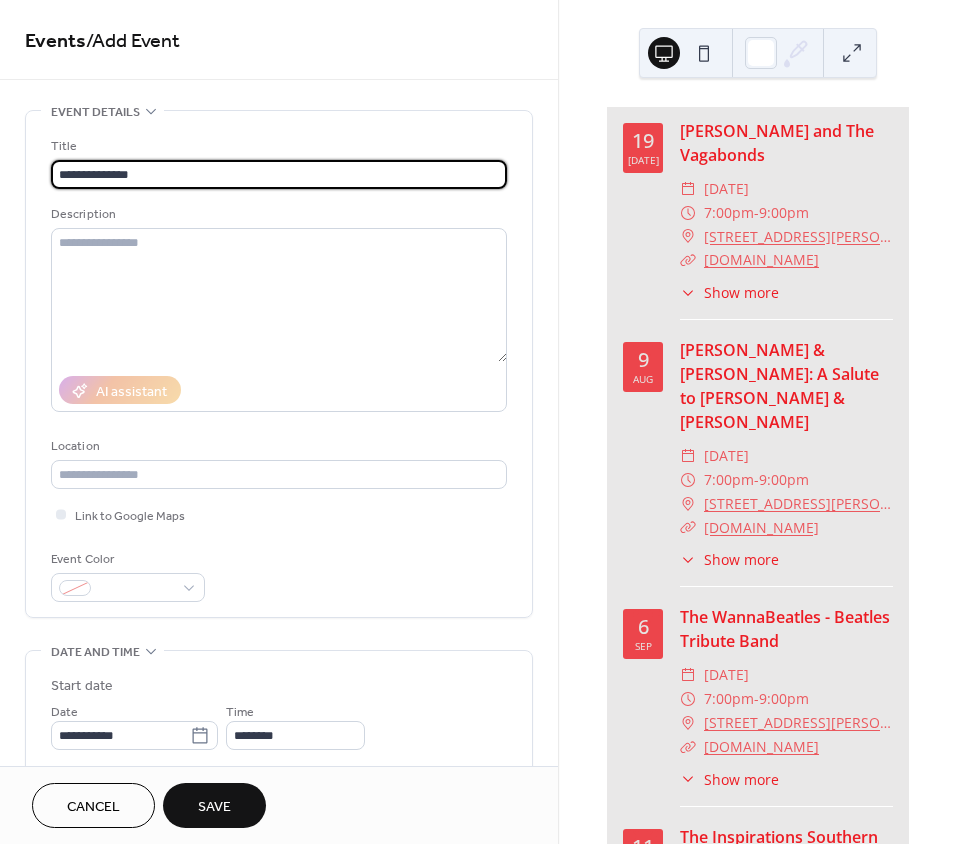 type on "**********" 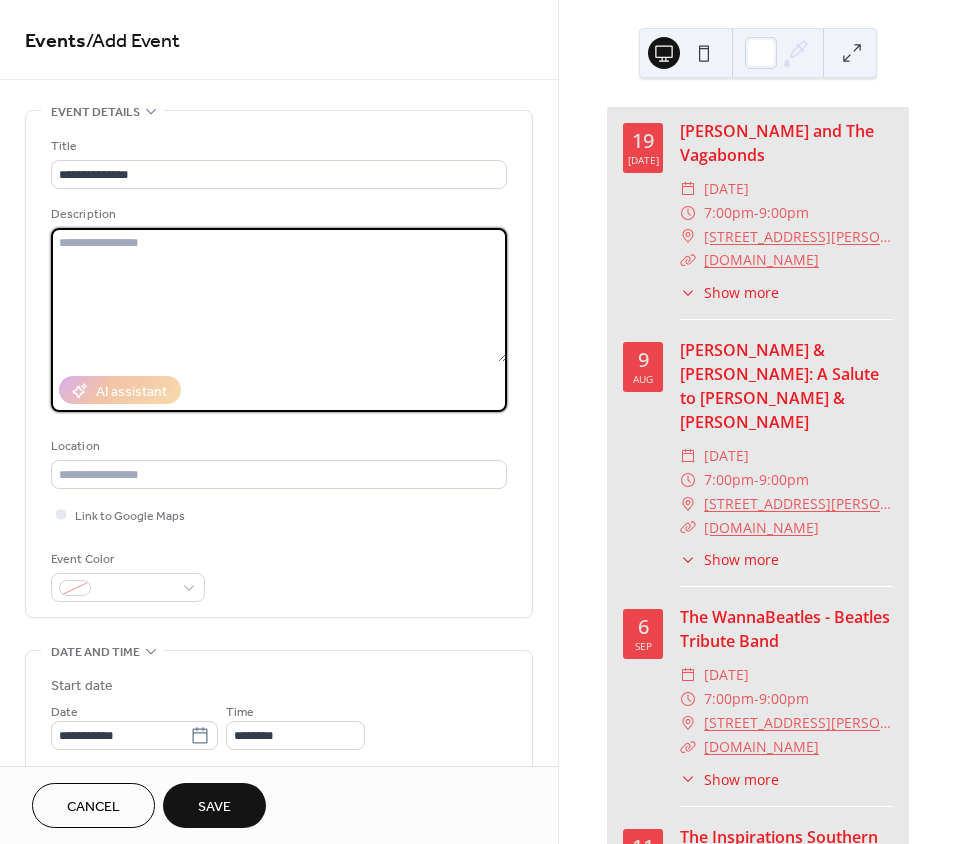 click at bounding box center [279, 295] 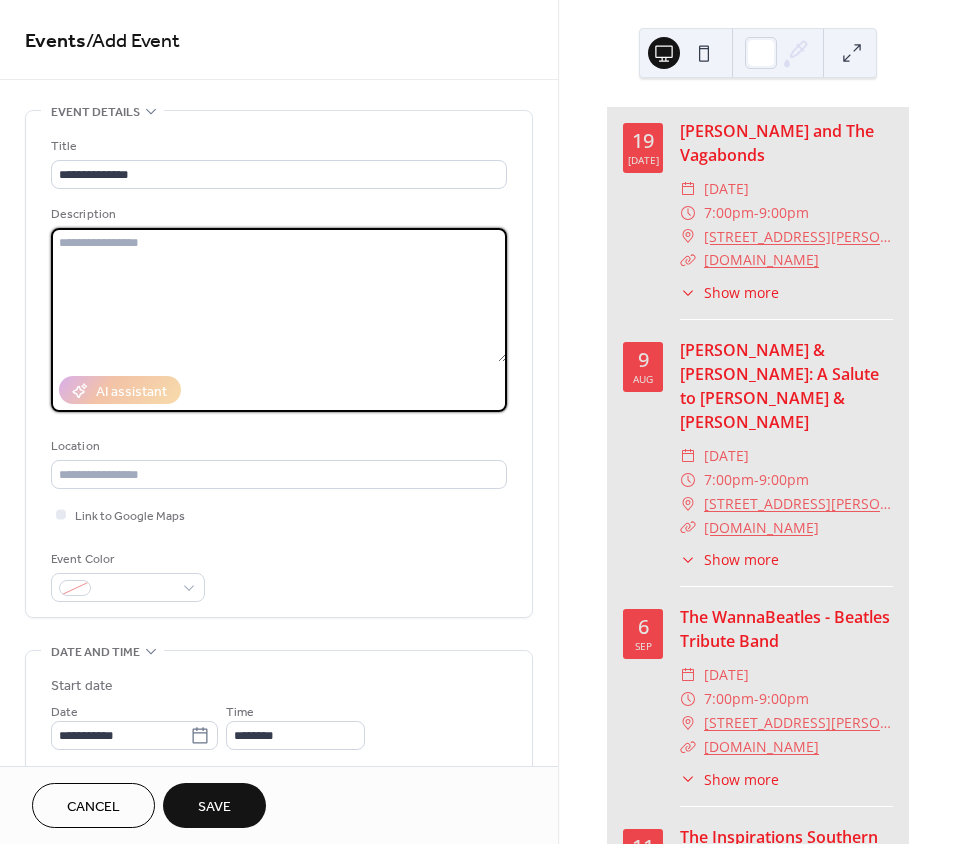 paste on "**********" 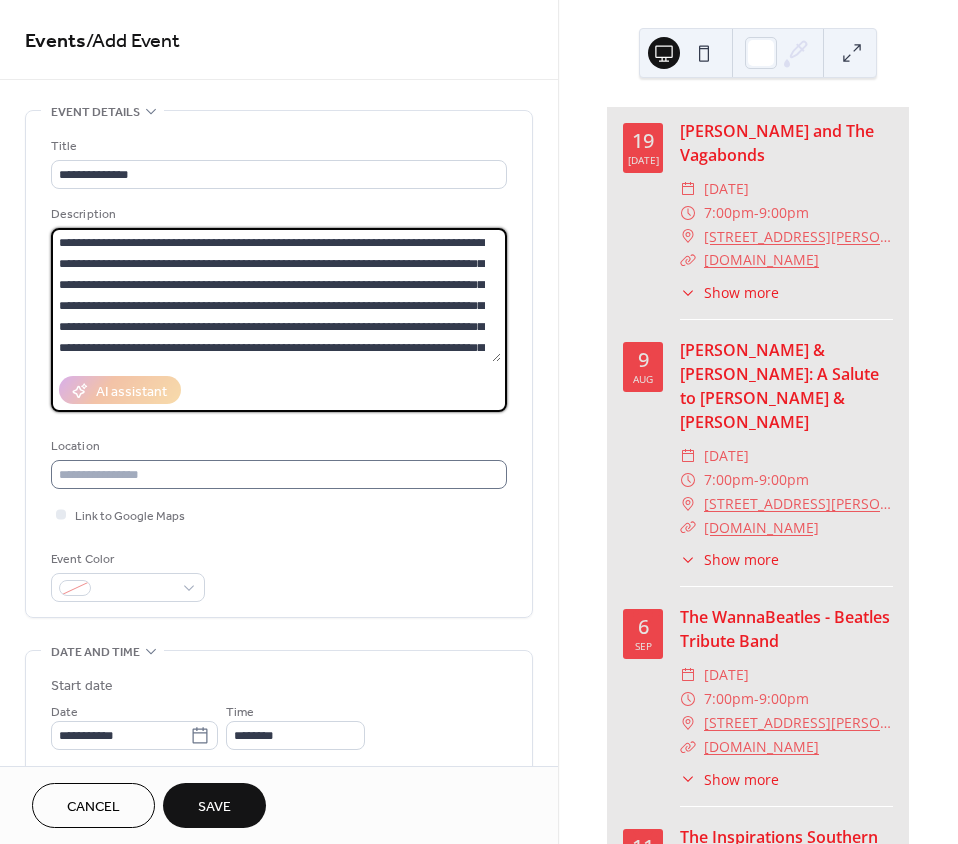scroll, scrollTop: 690, scrollLeft: 0, axis: vertical 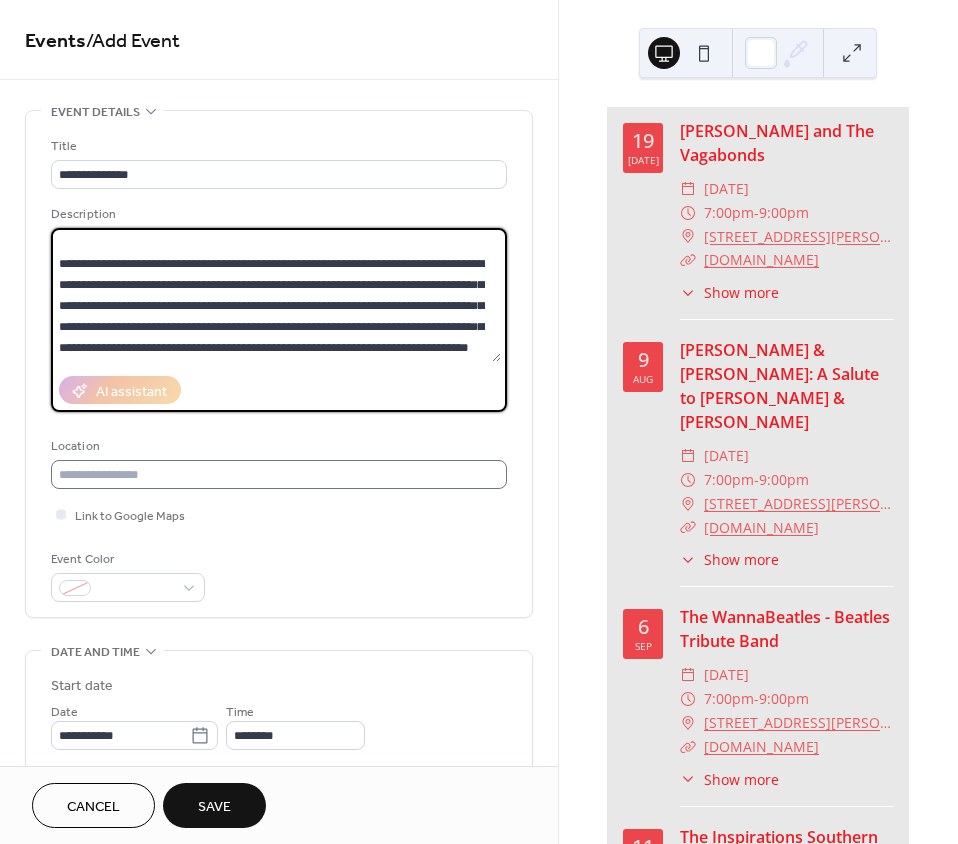 type on "**********" 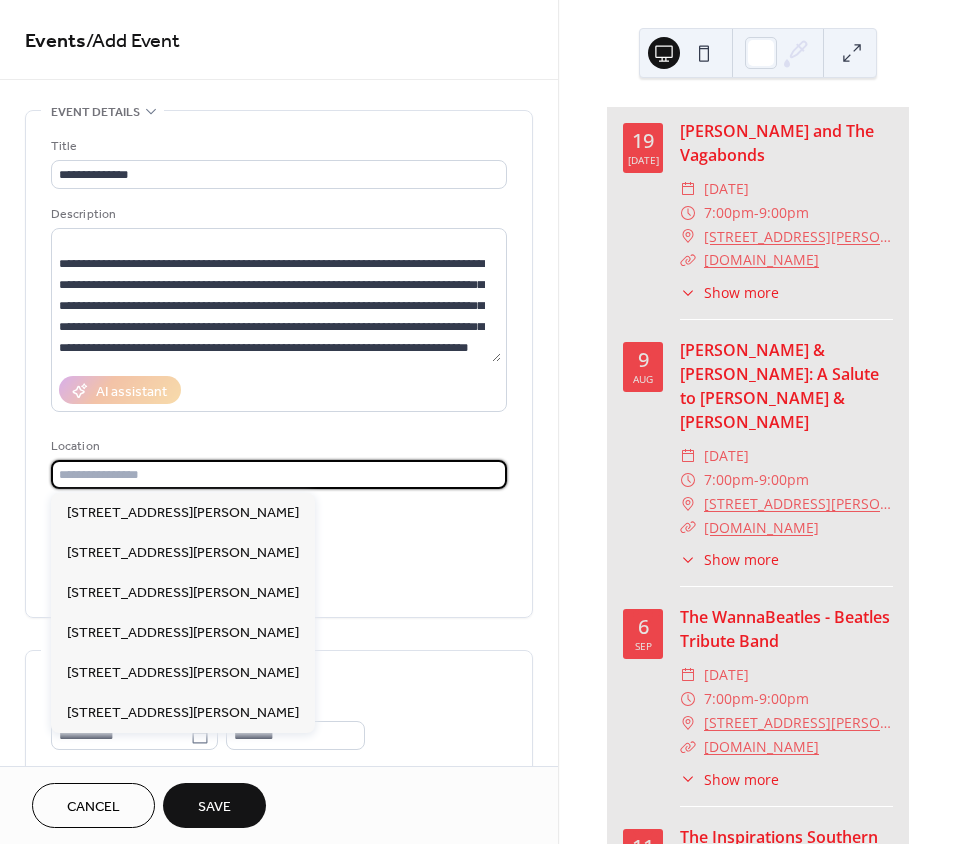 click at bounding box center [279, 474] 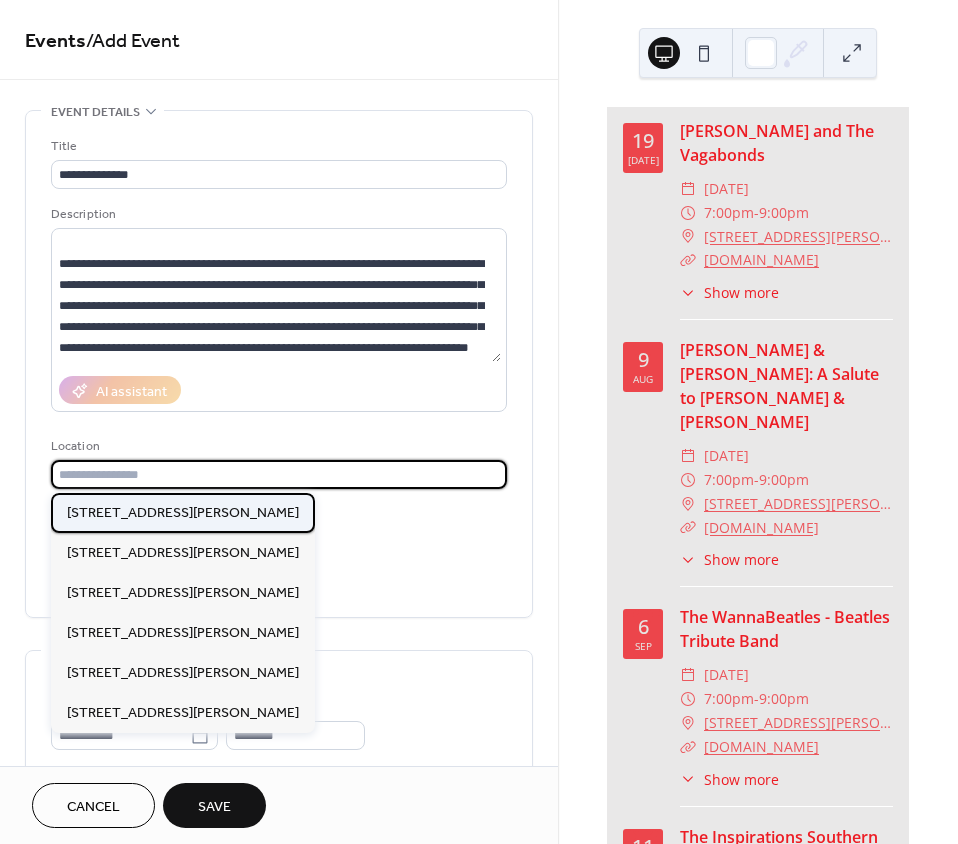 click on "[STREET_ADDRESS][PERSON_NAME]" at bounding box center [183, 513] 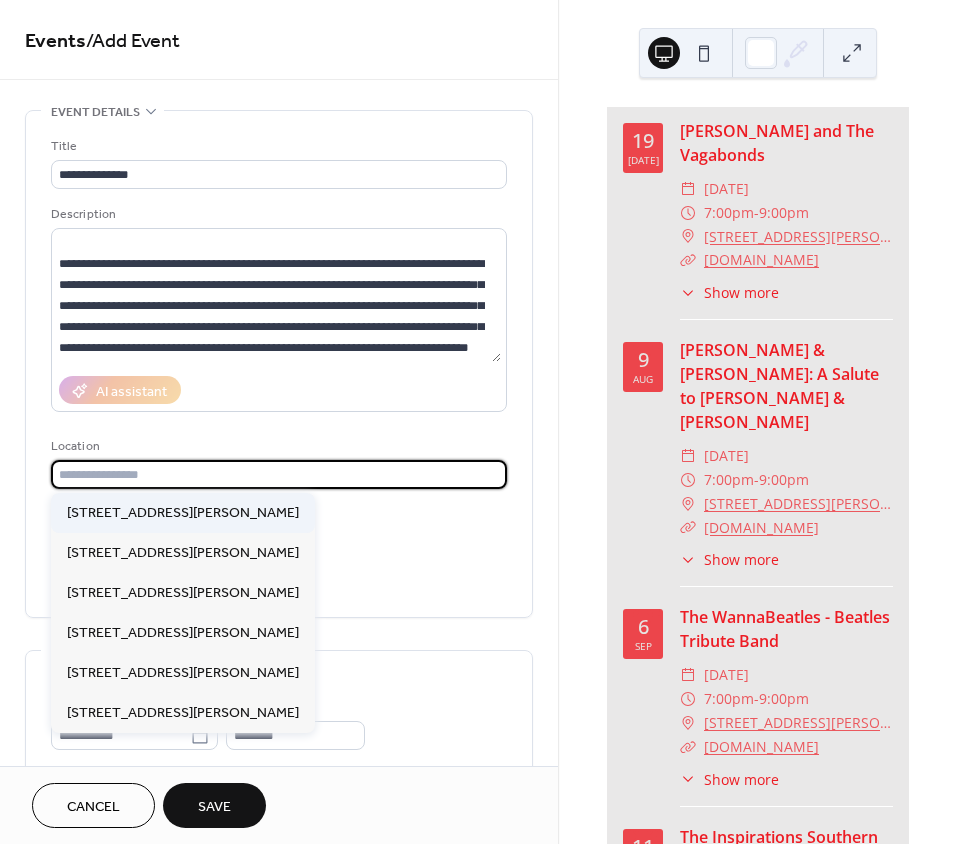 type on "**********" 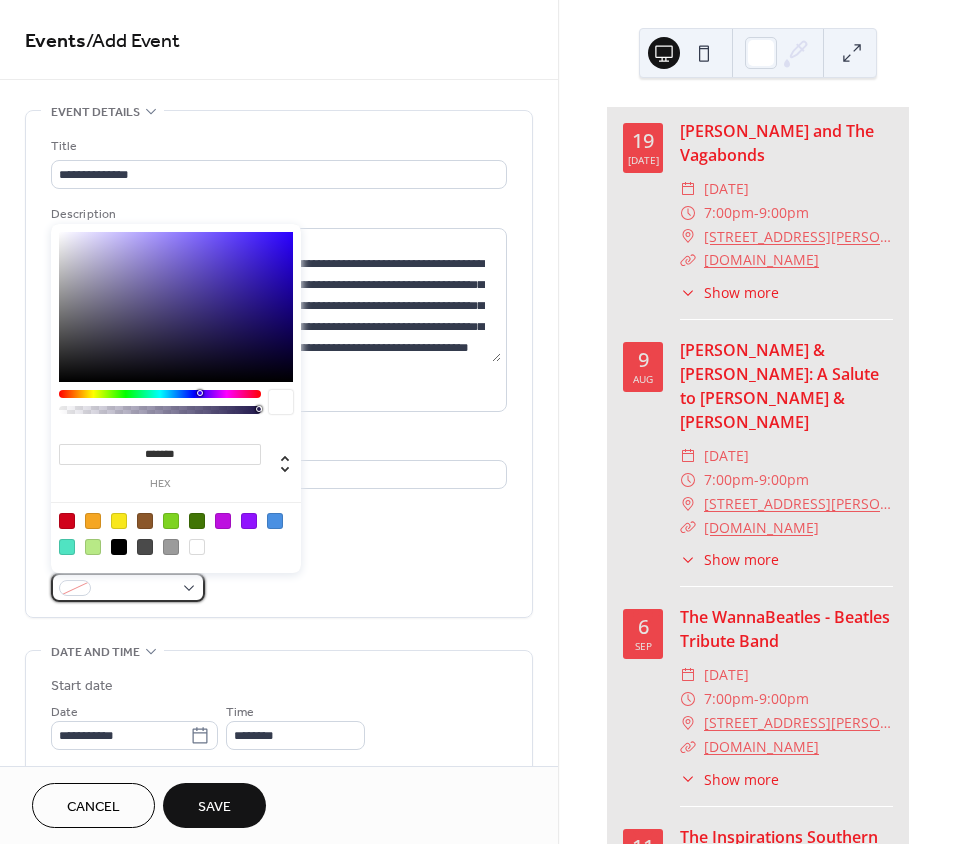 click at bounding box center [128, 587] 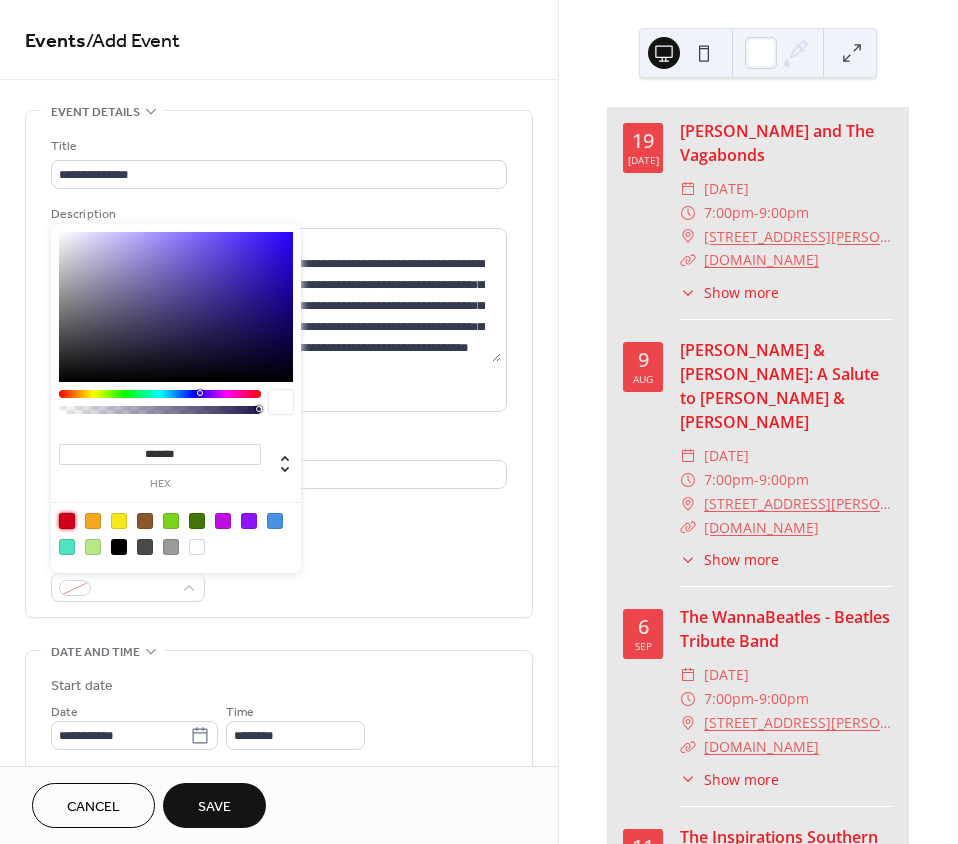 click at bounding box center (67, 521) 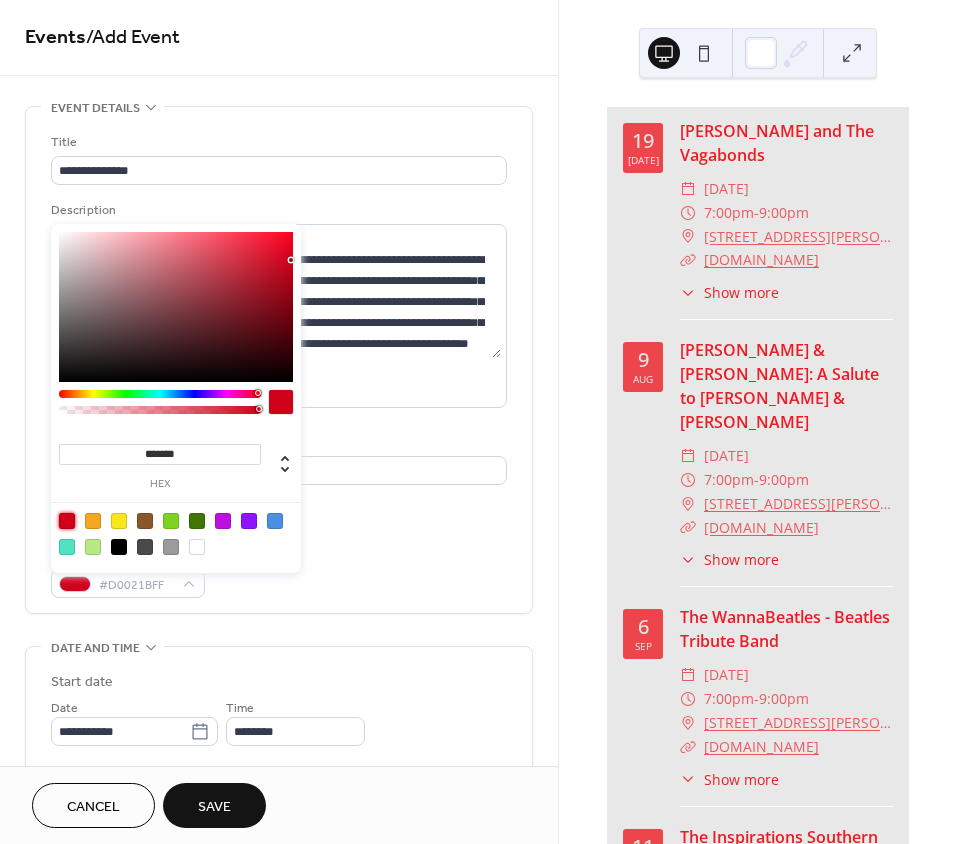 scroll, scrollTop: 0, scrollLeft: 0, axis: both 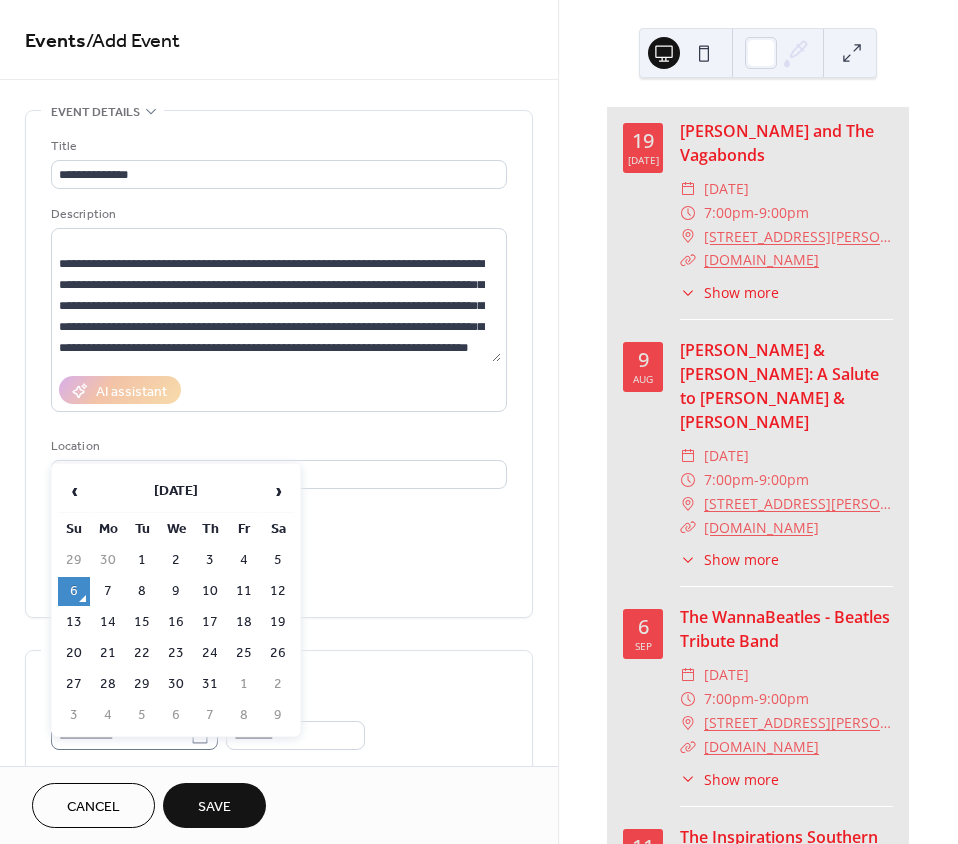 click 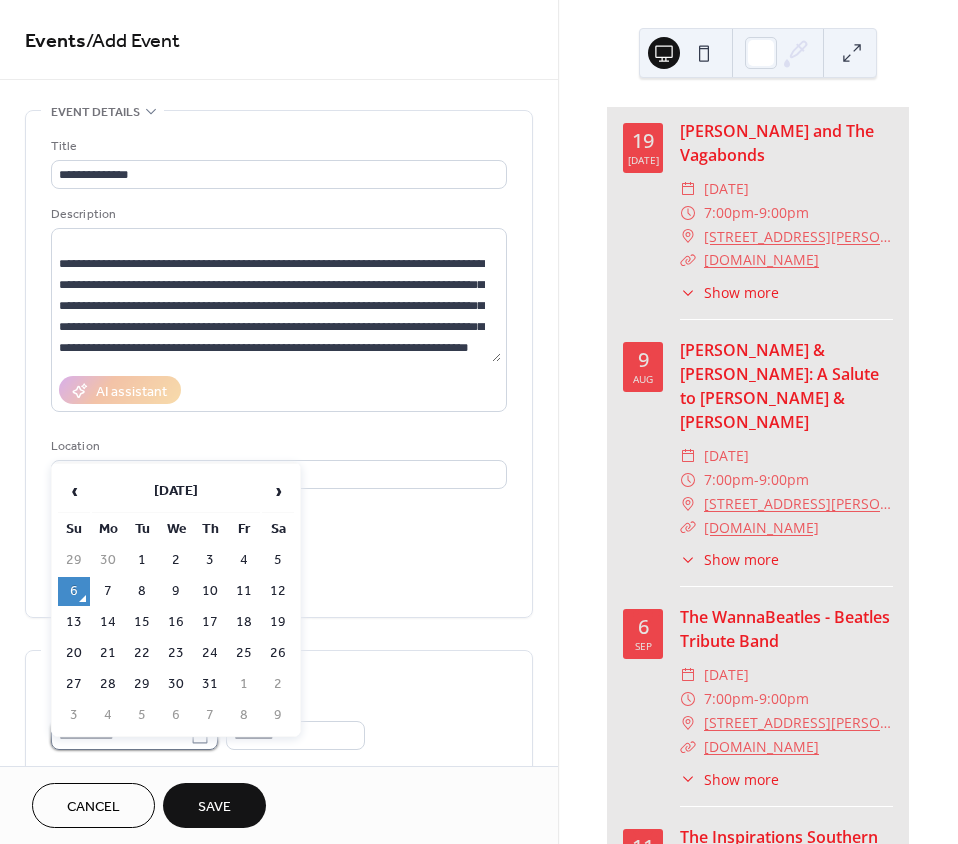 click on "**********" at bounding box center [120, 735] 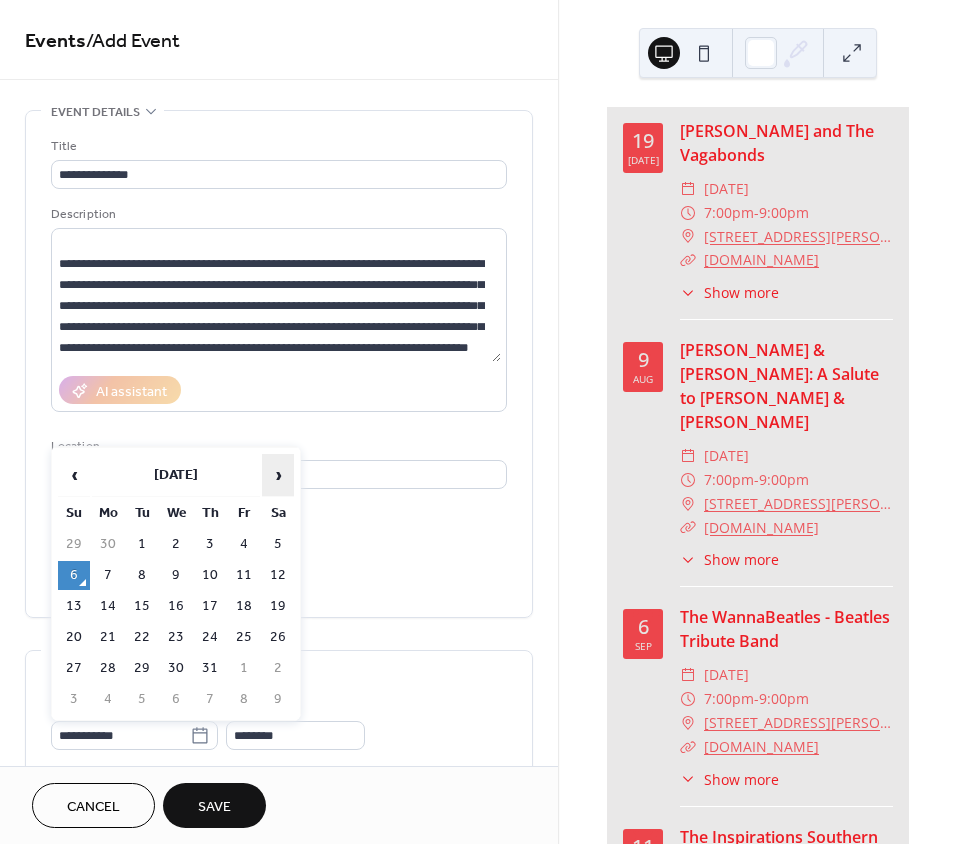 click on "›" at bounding box center (278, 475) 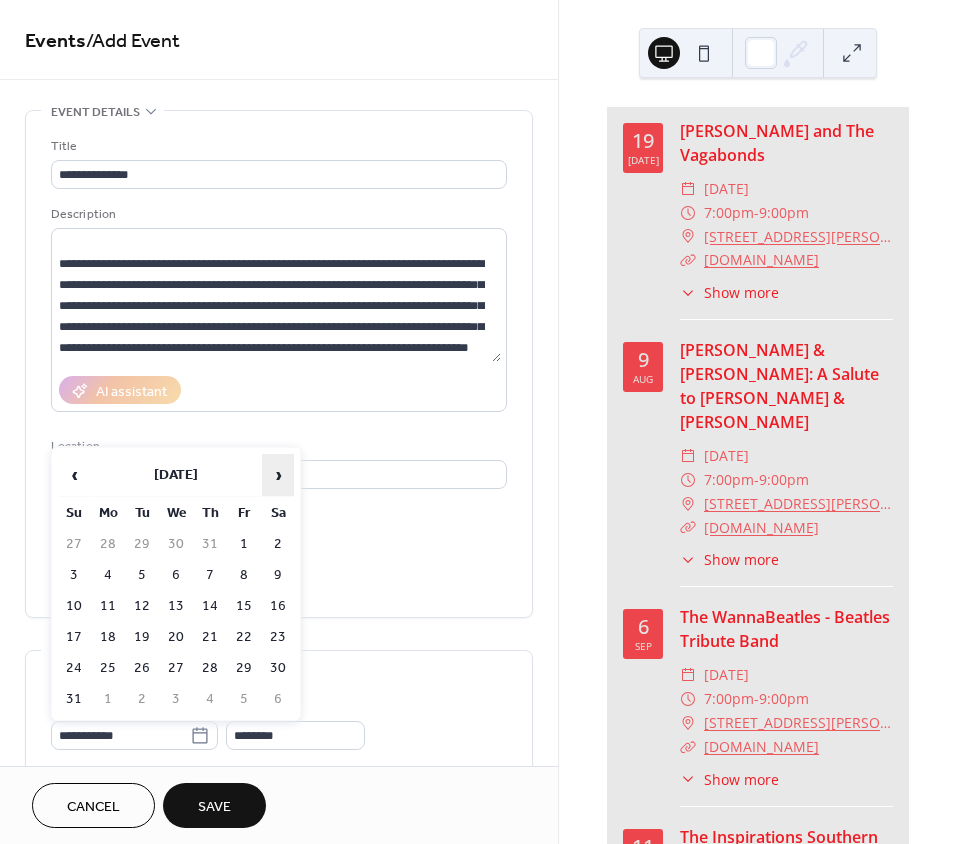 click on "›" at bounding box center [278, 475] 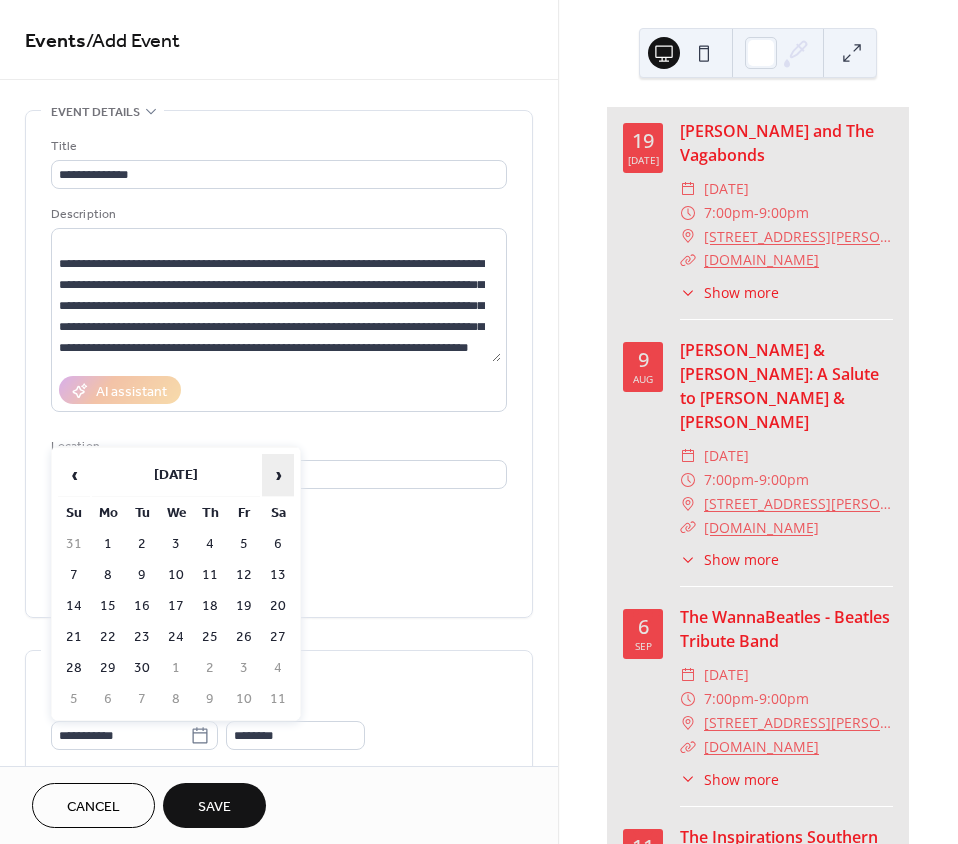 click on "›" at bounding box center [278, 475] 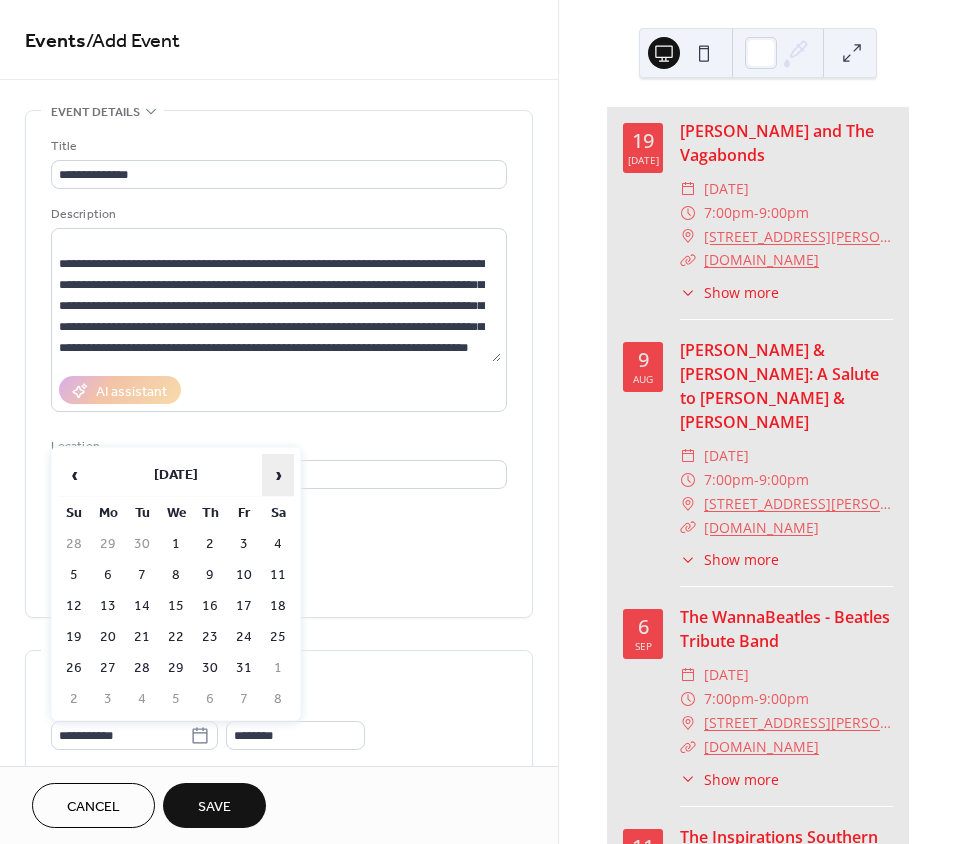 click on "›" at bounding box center (278, 475) 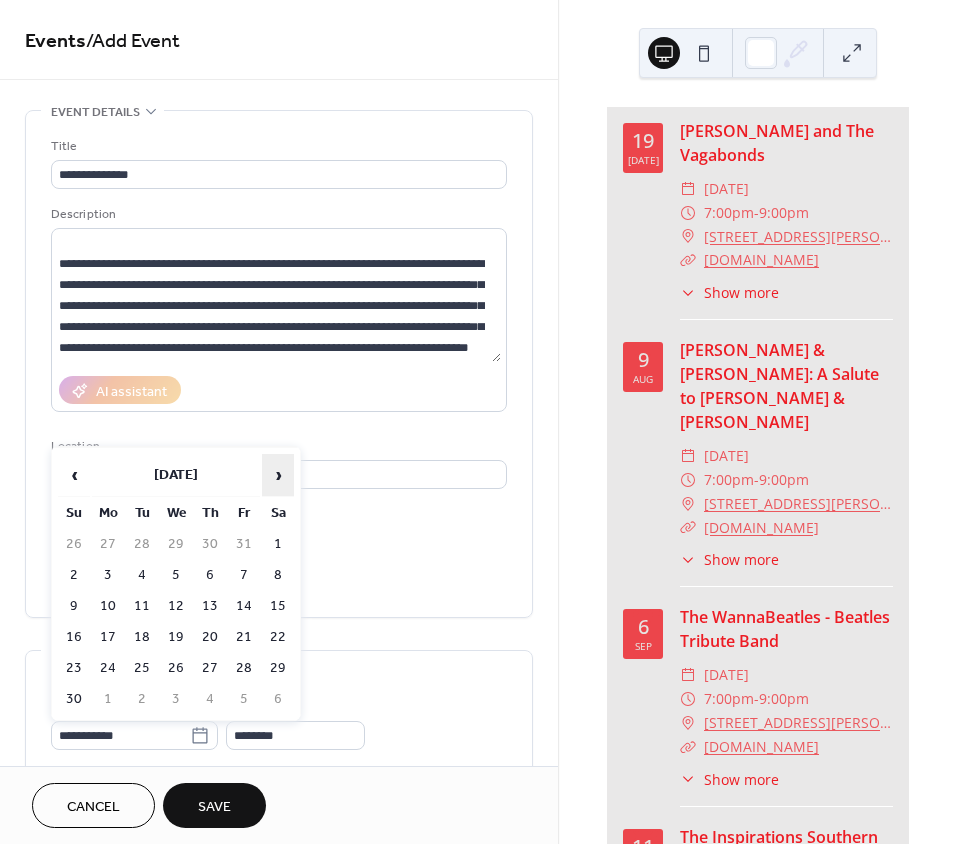 click on "›" at bounding box center [278, 475] 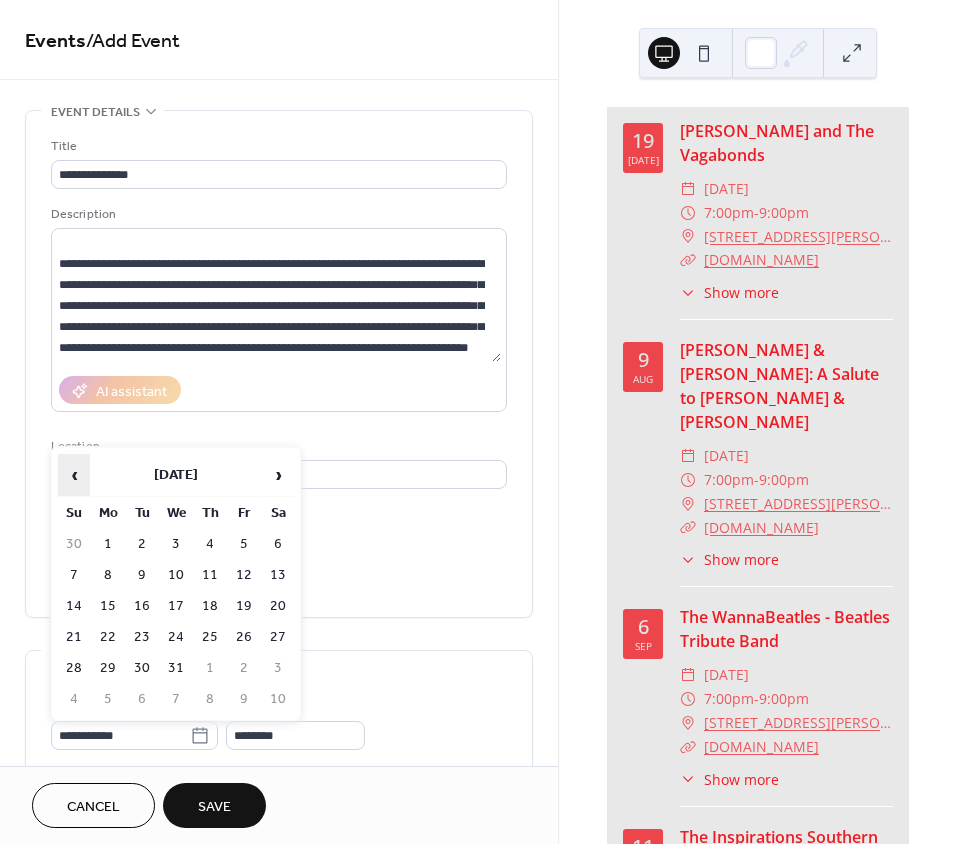 click on "‹" at bounding box center [74, 475] 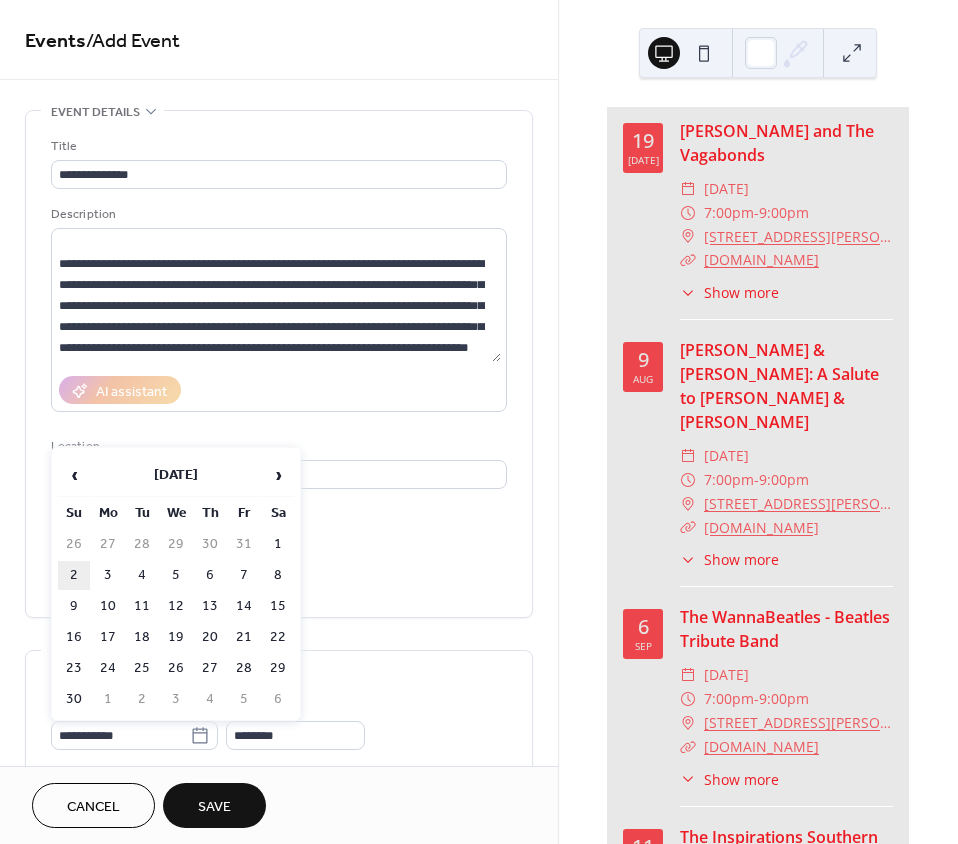 click on "2" at bounding box center [74, 575] 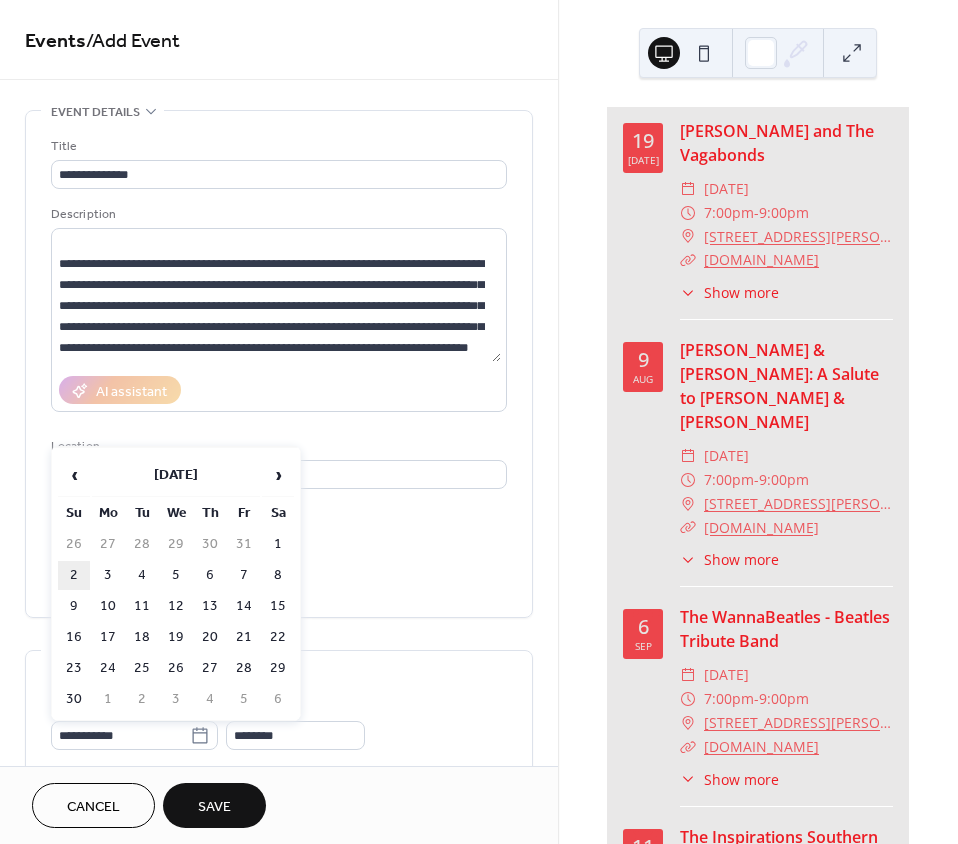 type on "**********" 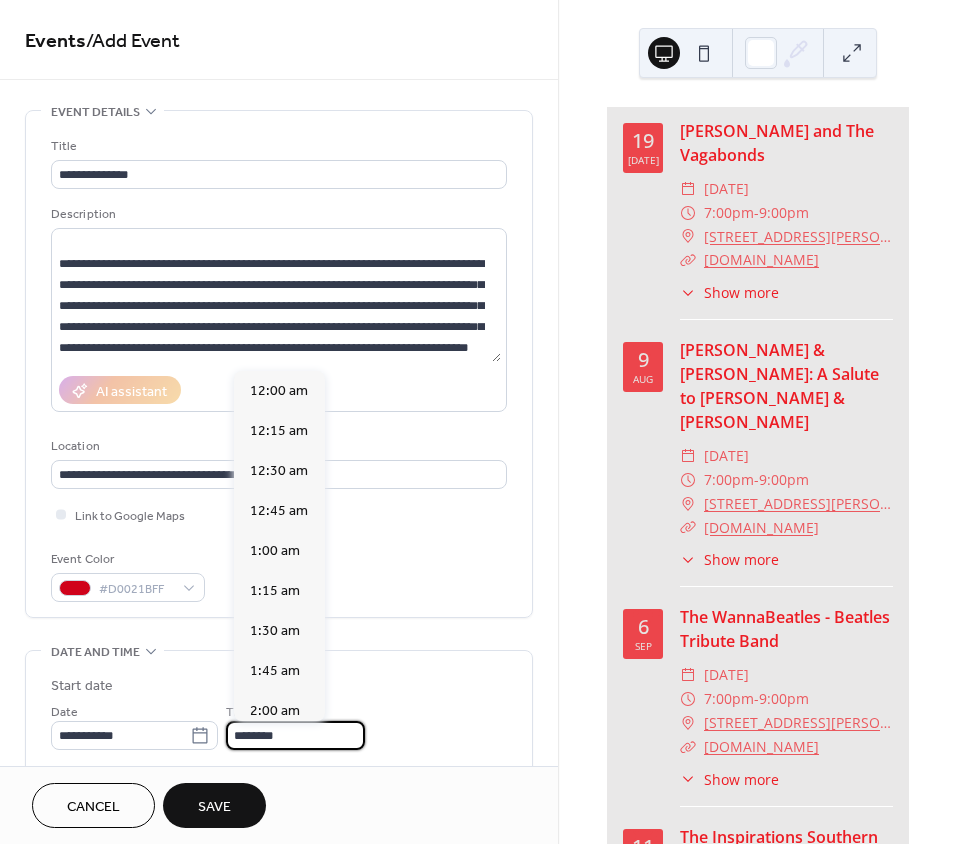 click on "********" at bounding box center (295, 735) 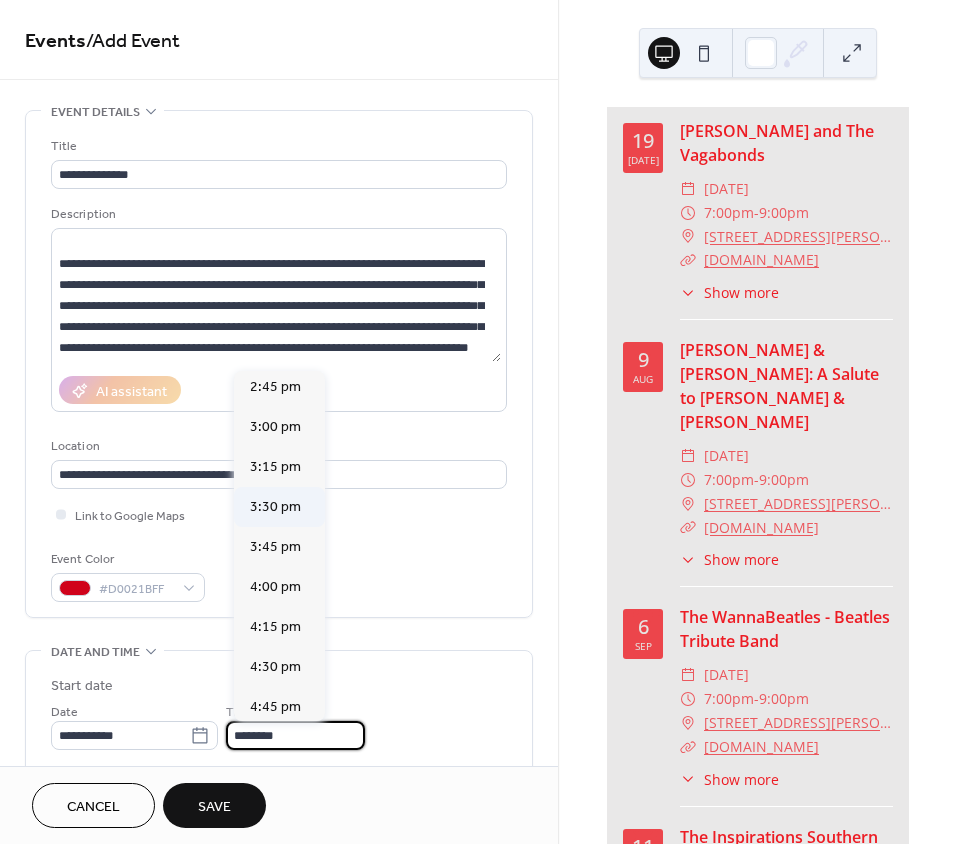 scroll, scrollTop: 2368, scrollLeft: 0, axis: vertical 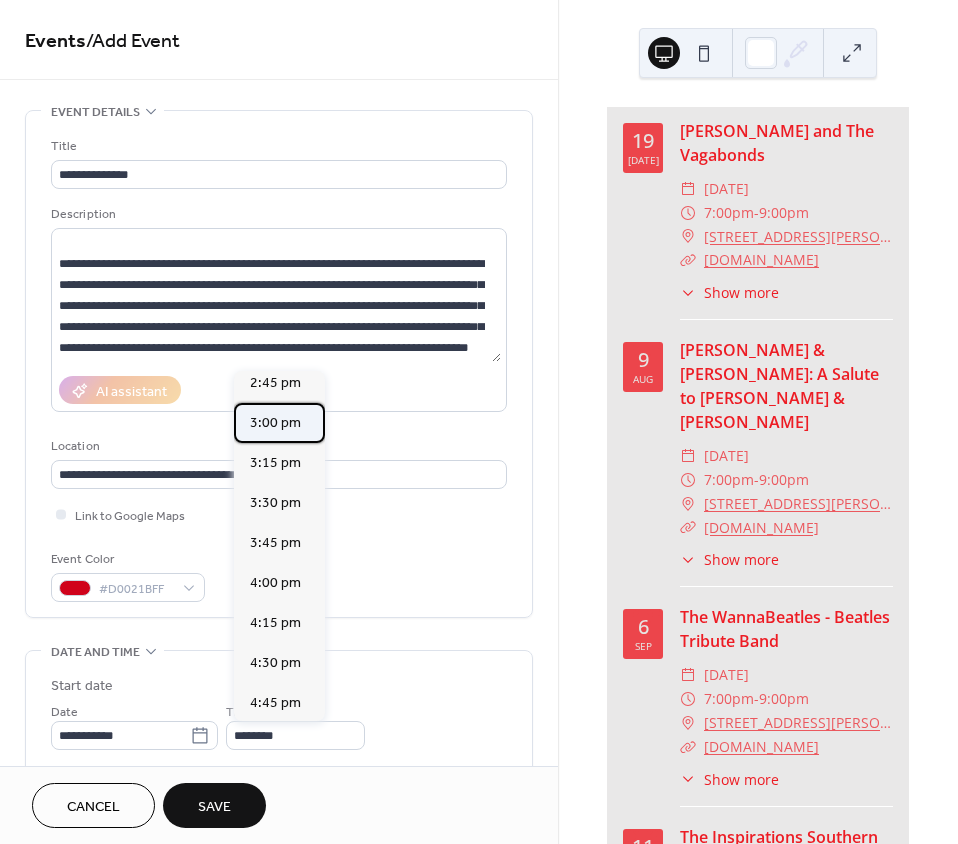 click on "3:00 pm" at bounding box center (275, 423) 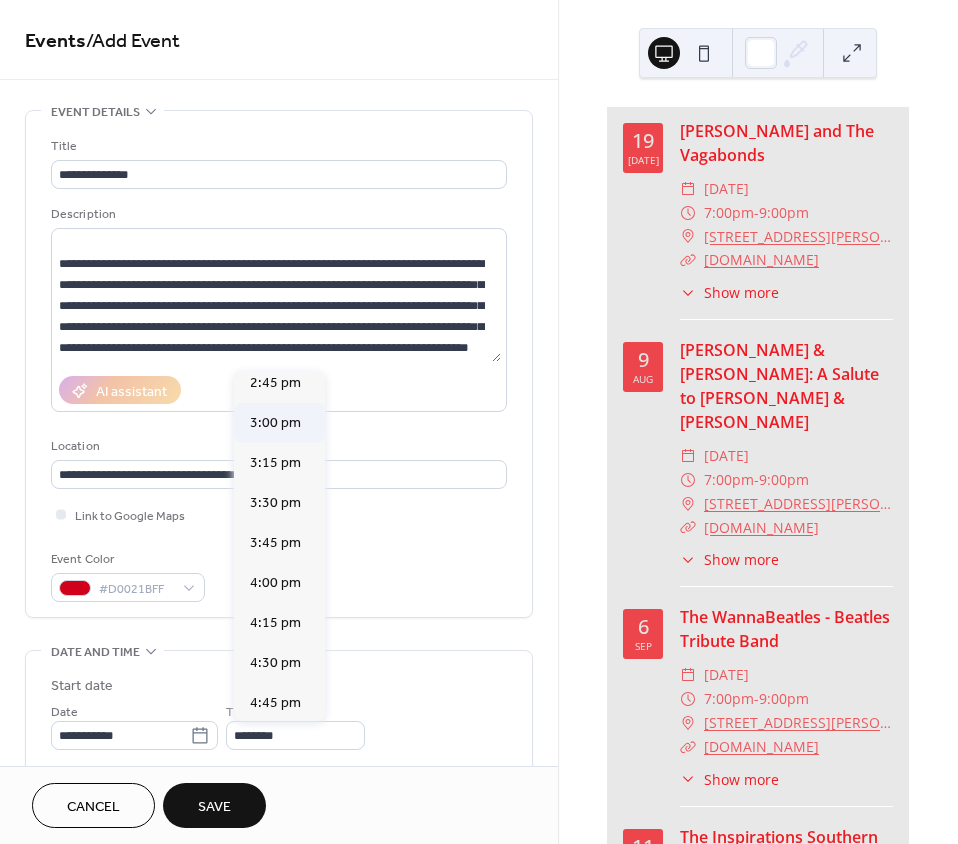 type on "*******" 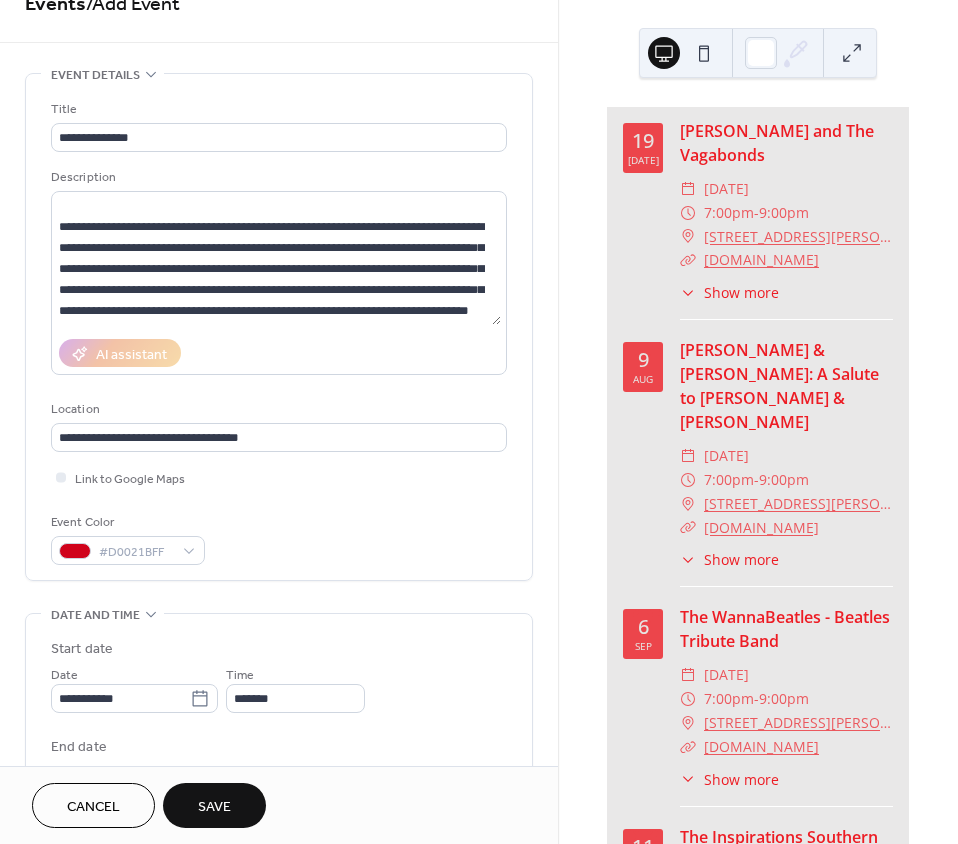 scroll, scrollTop: 100, scrollLeft: 0, axis: vertical 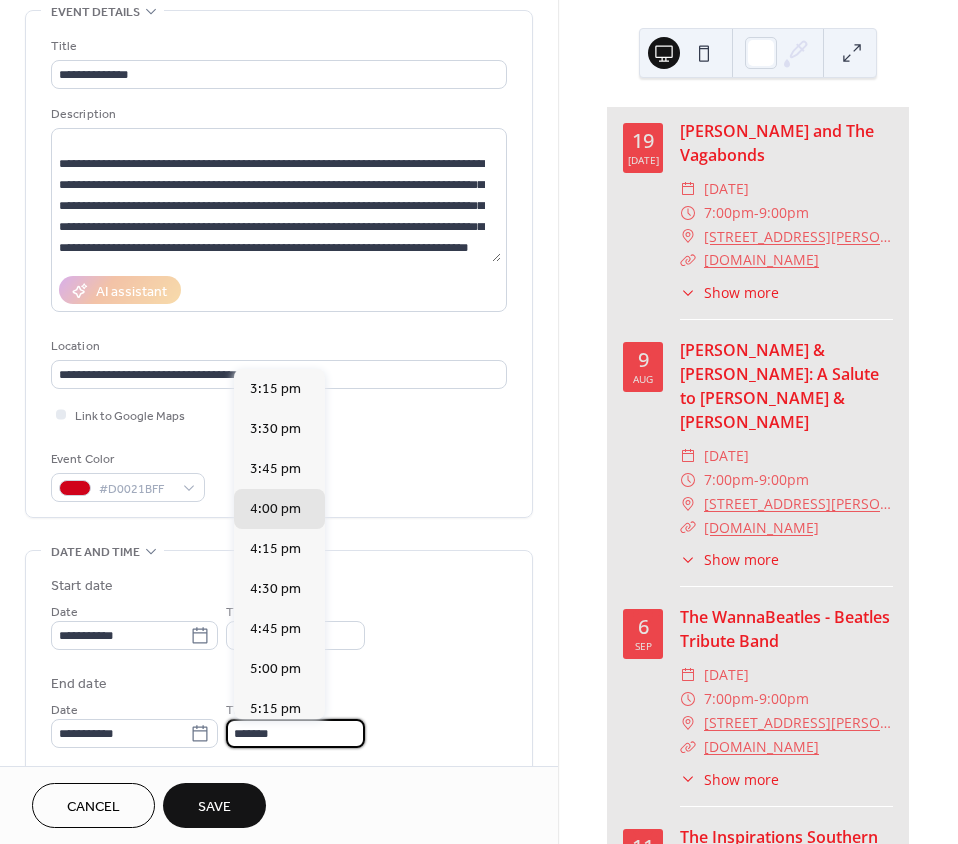click on "*******" at bounding box center (295, 733) 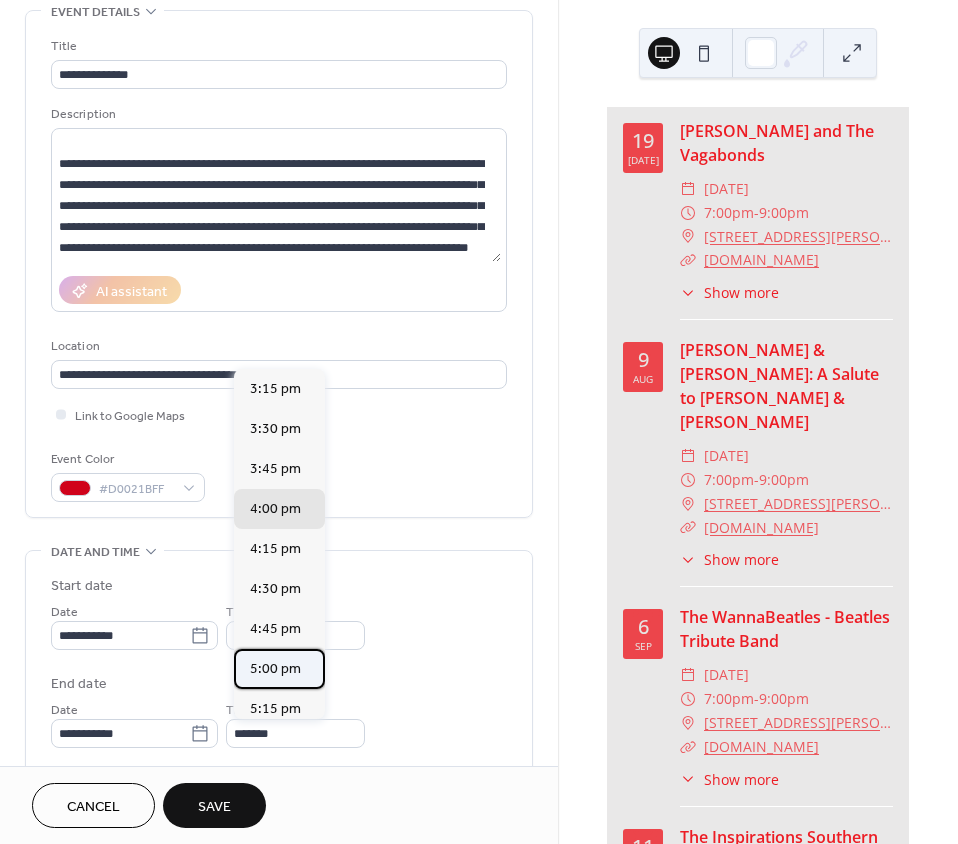 click on "5:00 pm" at bounding box center [275, 669] 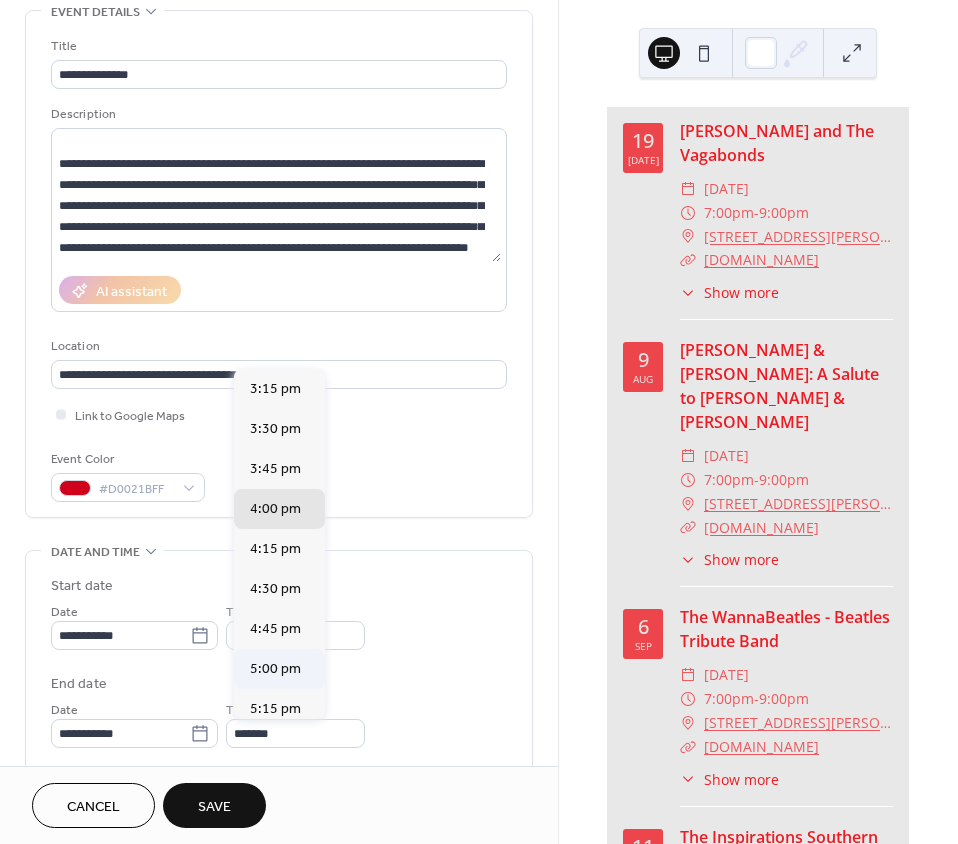 type on "*******" 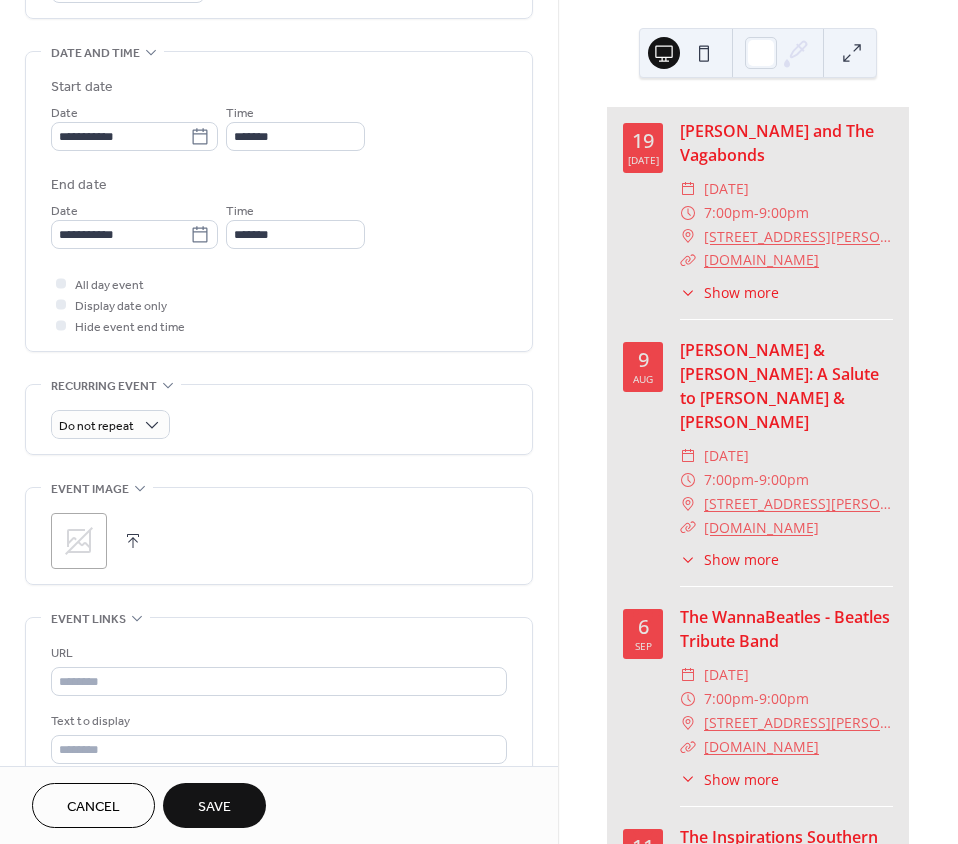scroll, scrollTop: 600, scrollLeft: 0, axis: vertical 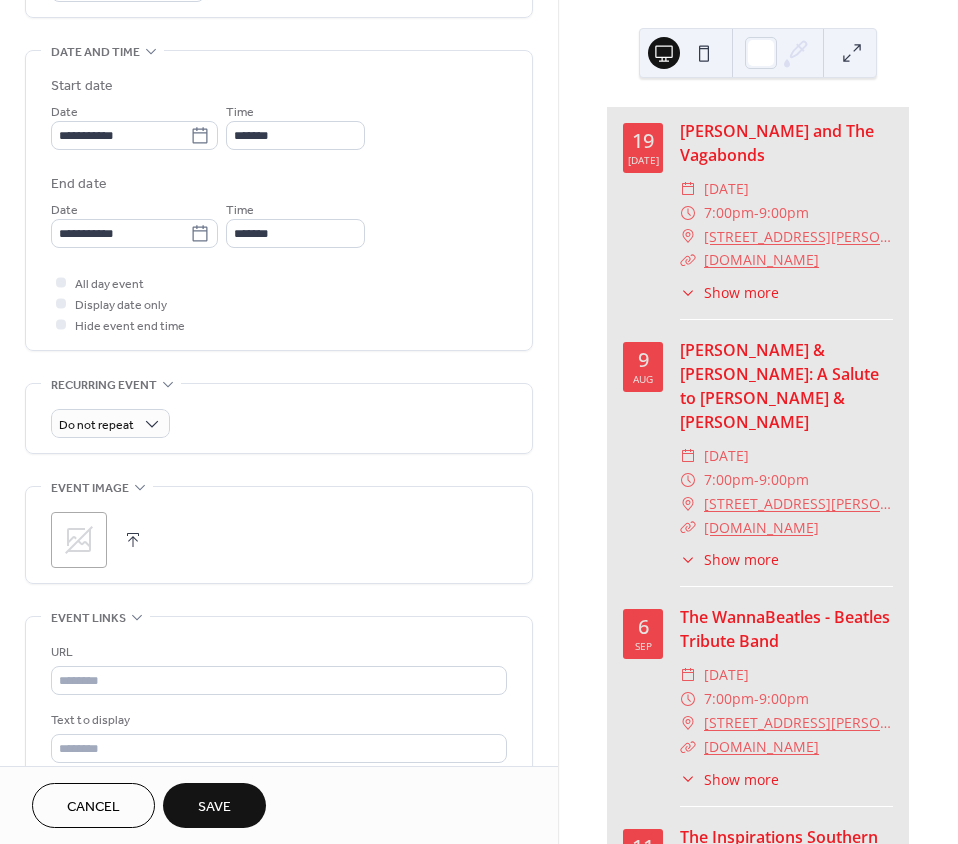 click 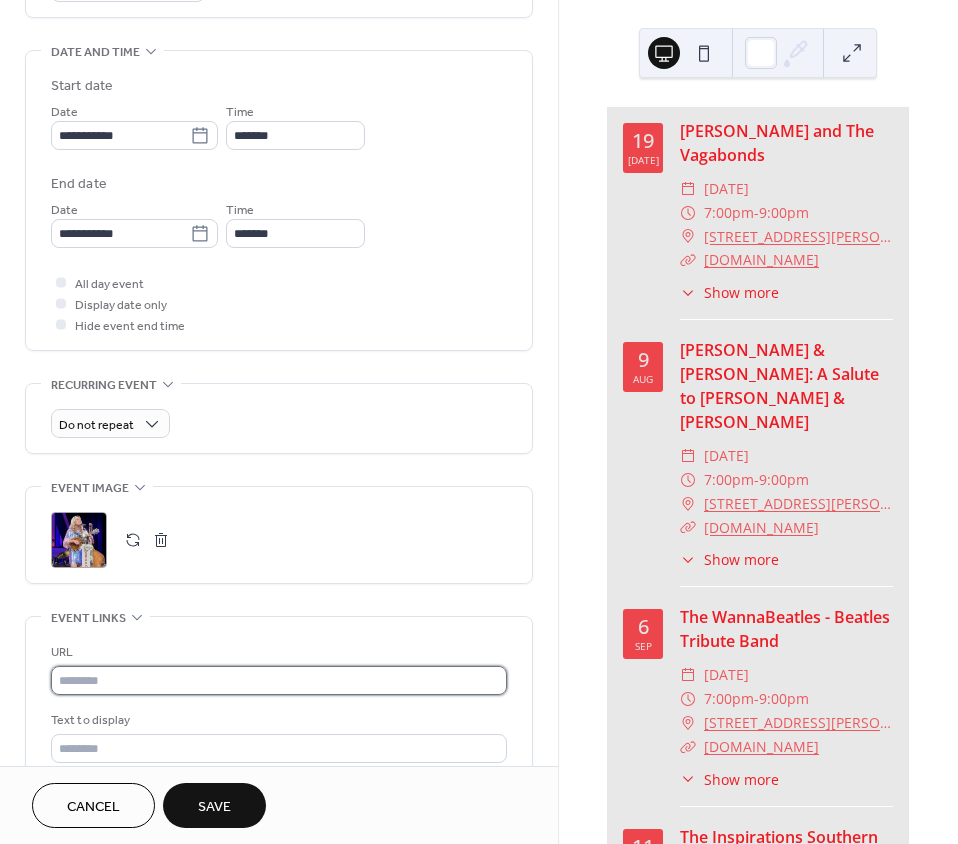 click at bounding box center [279, 680] 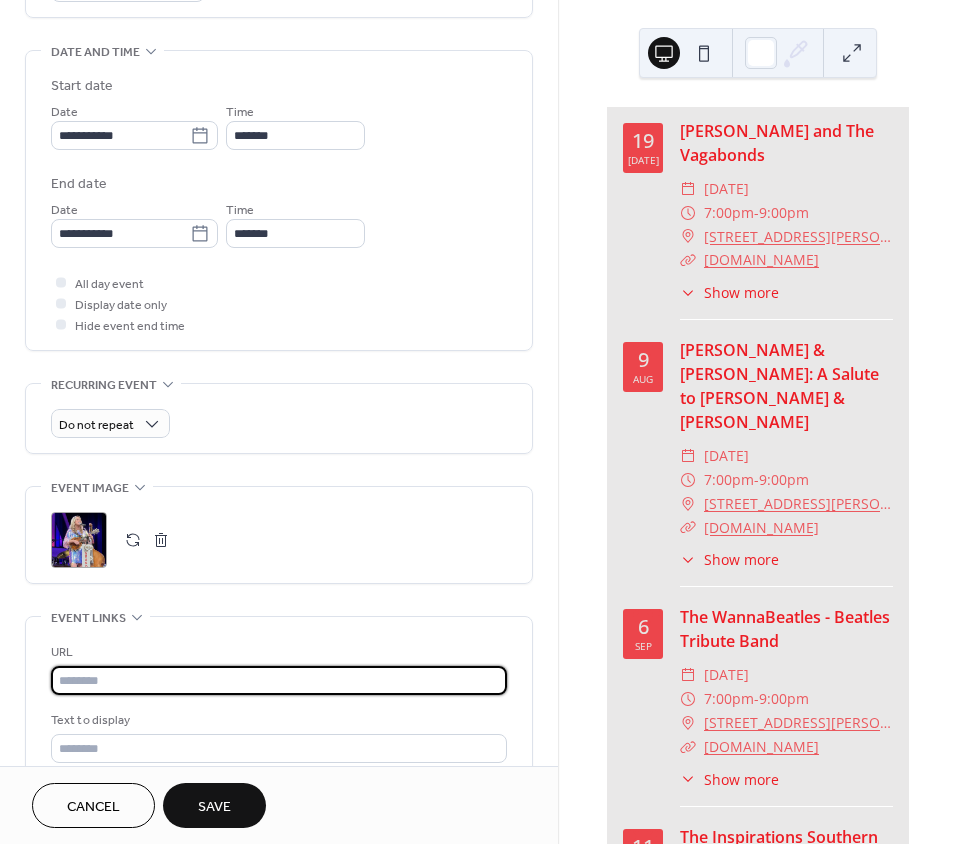 paste on "**********" 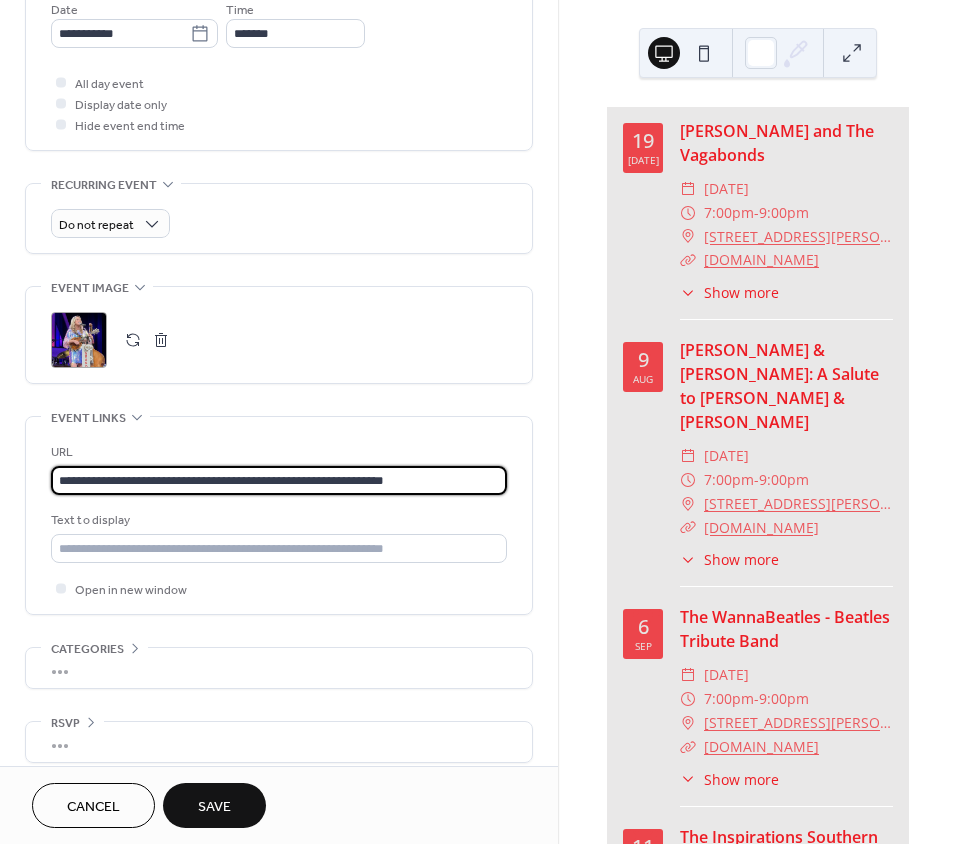 scroll, scrollTop: 817, scrollLeft: 0, axis: vertical 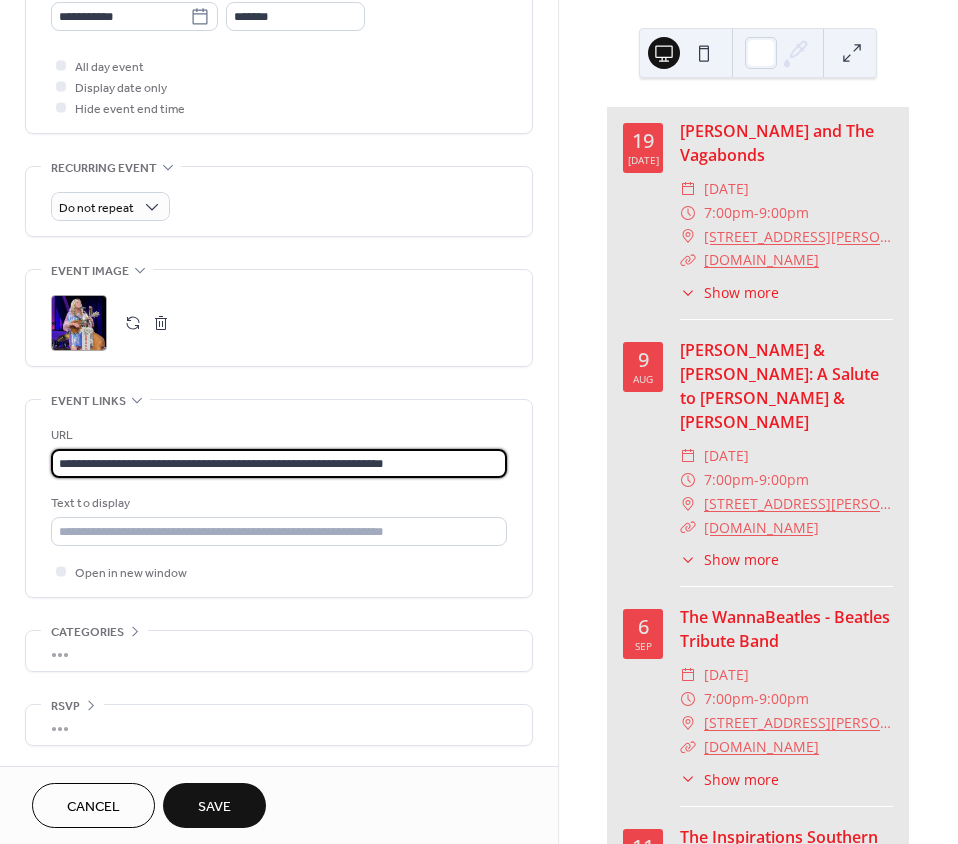 type on "**********" 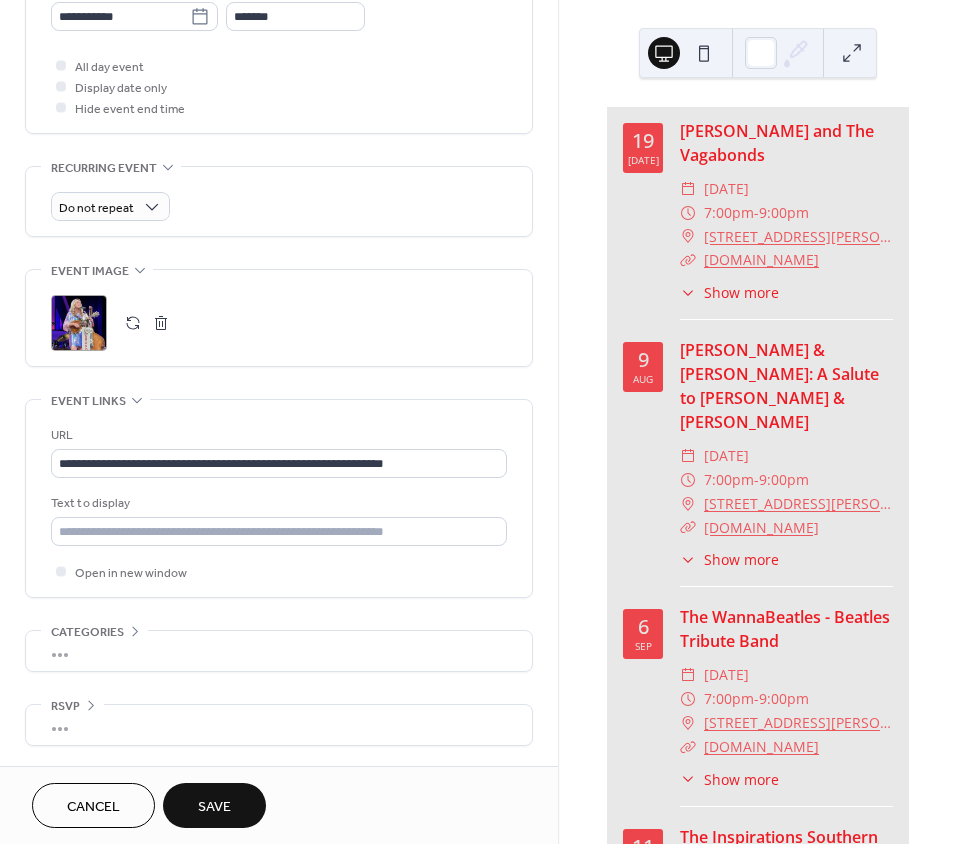 click on "Save" at bounding box center [214, 807] 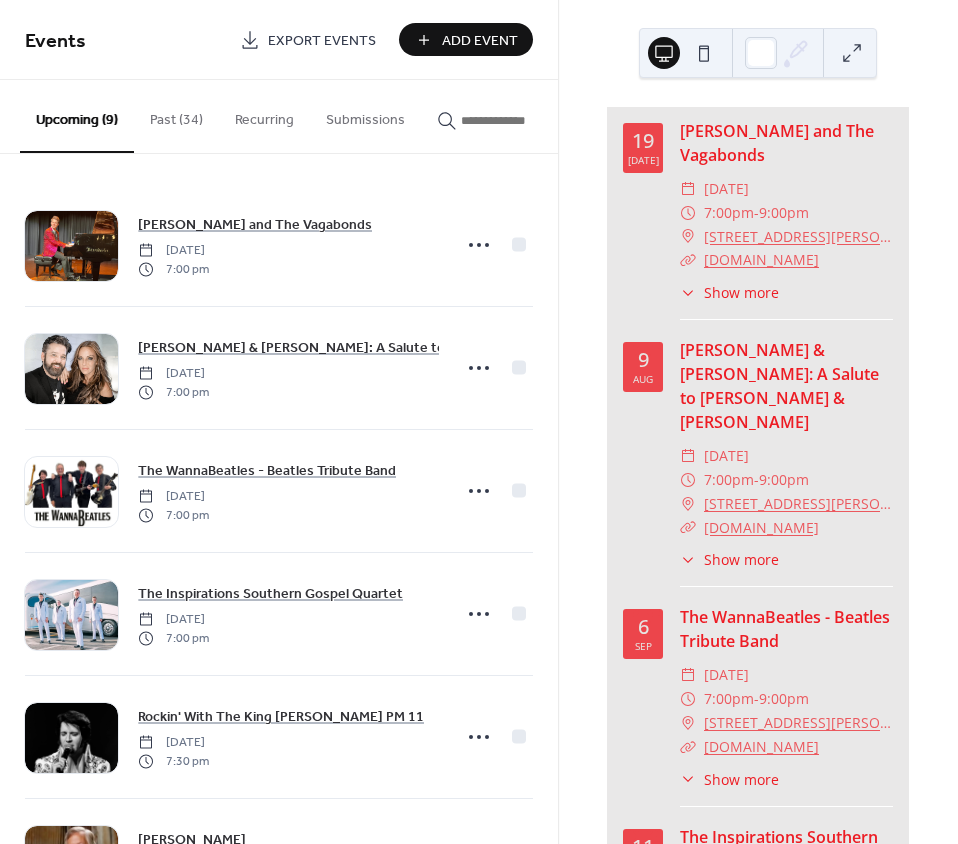 click on "Add Event" at bounding box center (480, 41) 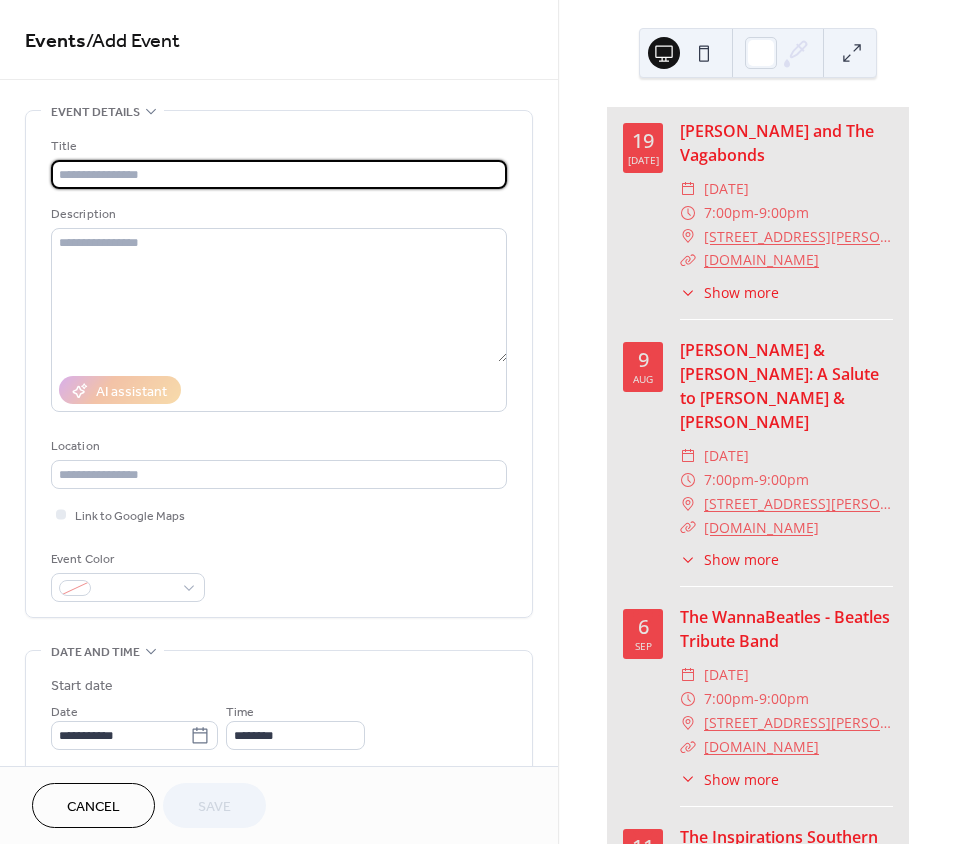 click at bounding box center [279, 174] 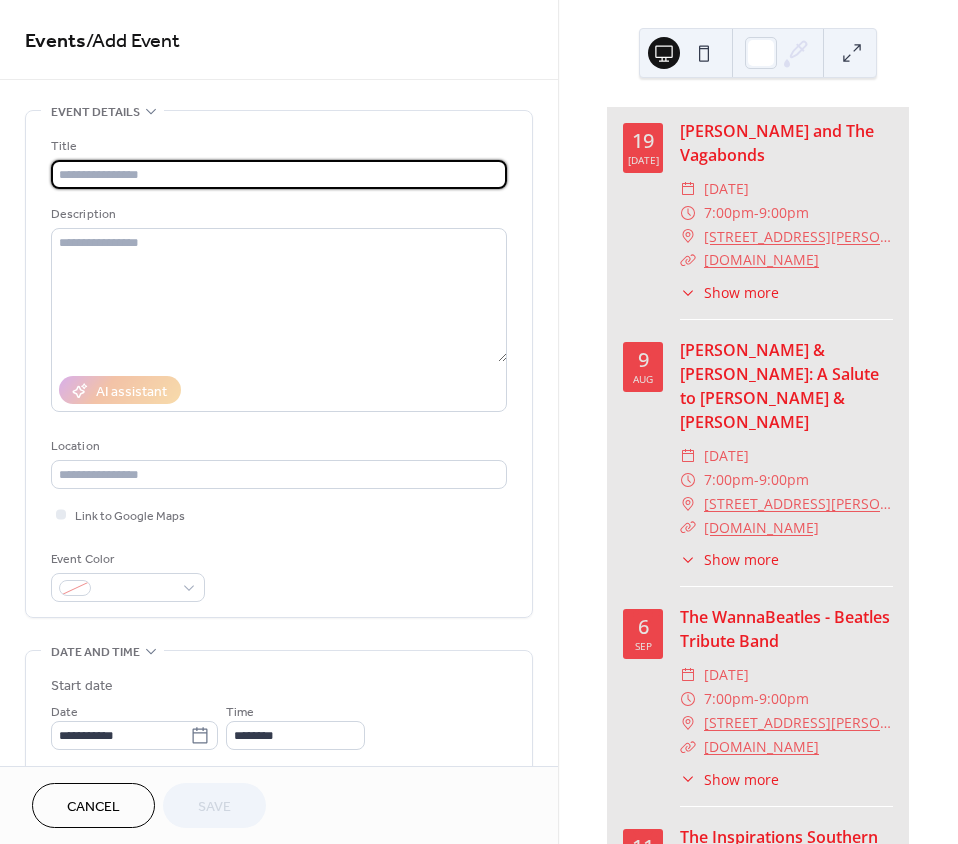 paste on "**********" 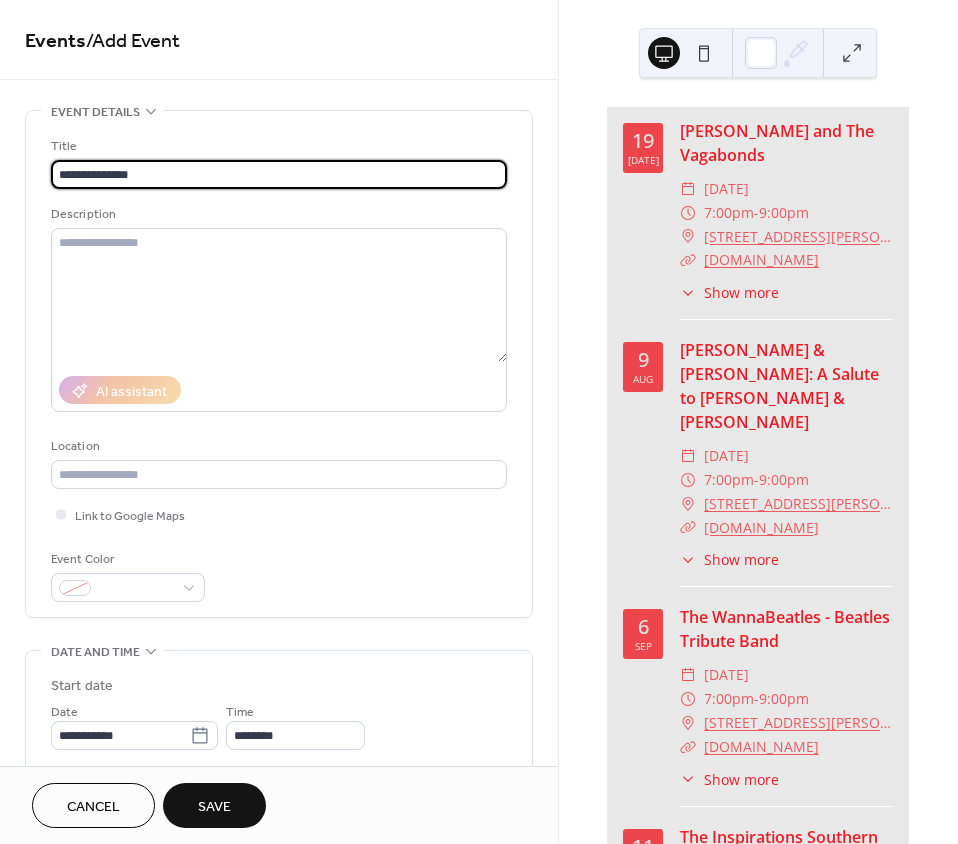 type on "**********" 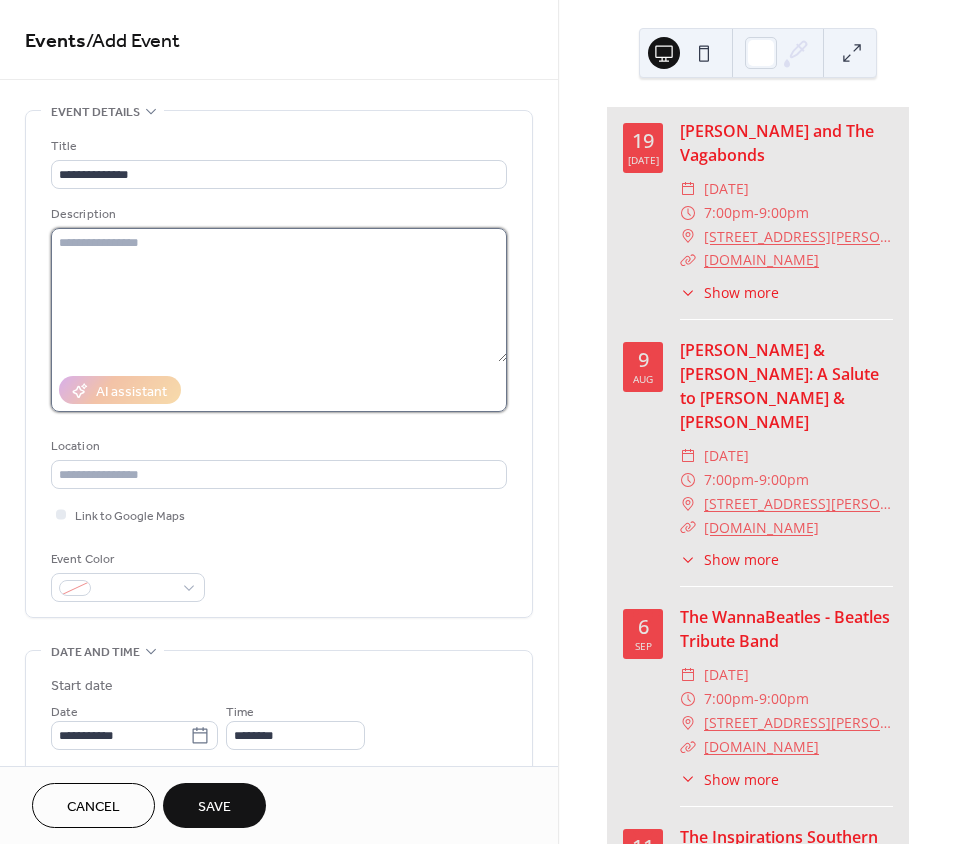 click at bounding box center (279, 295) 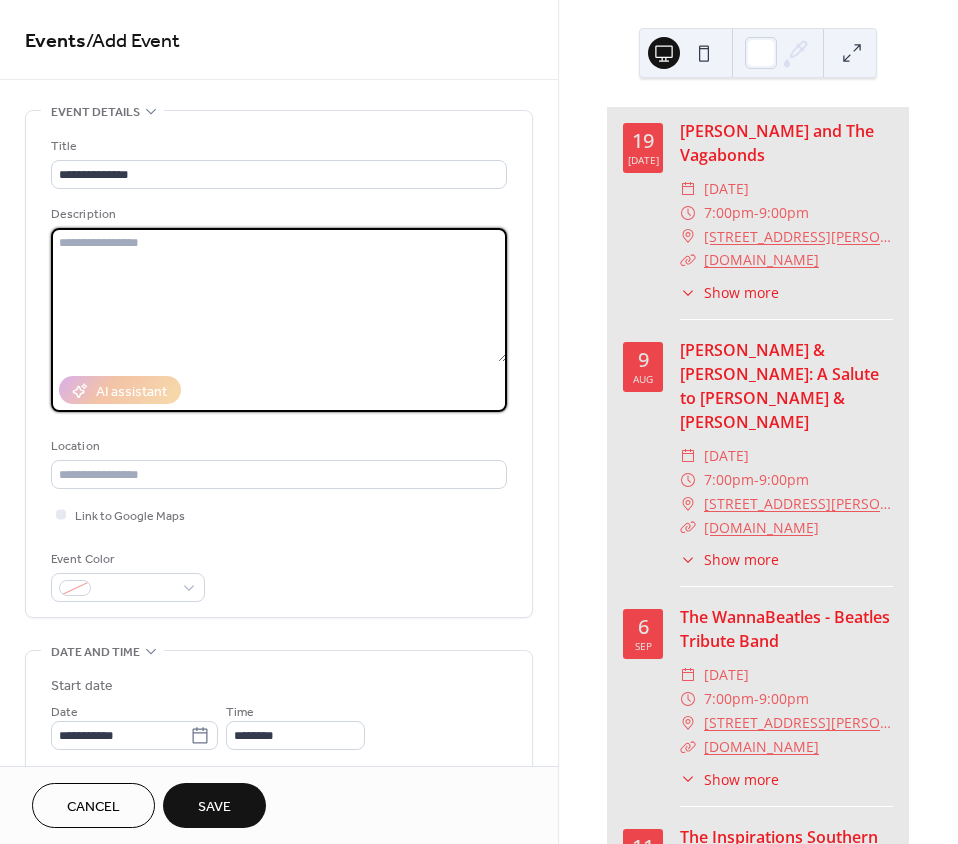 paste on "**********" 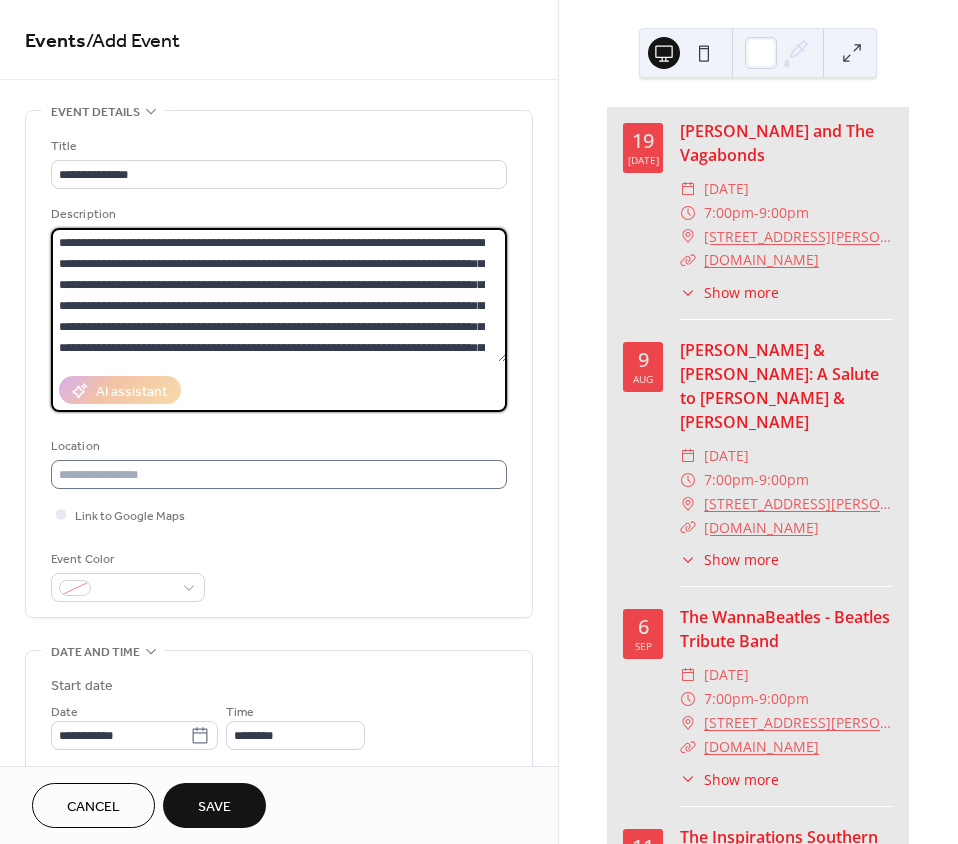 scroll, scrollTop: 690, scrollLeft: 0, axis: vertical 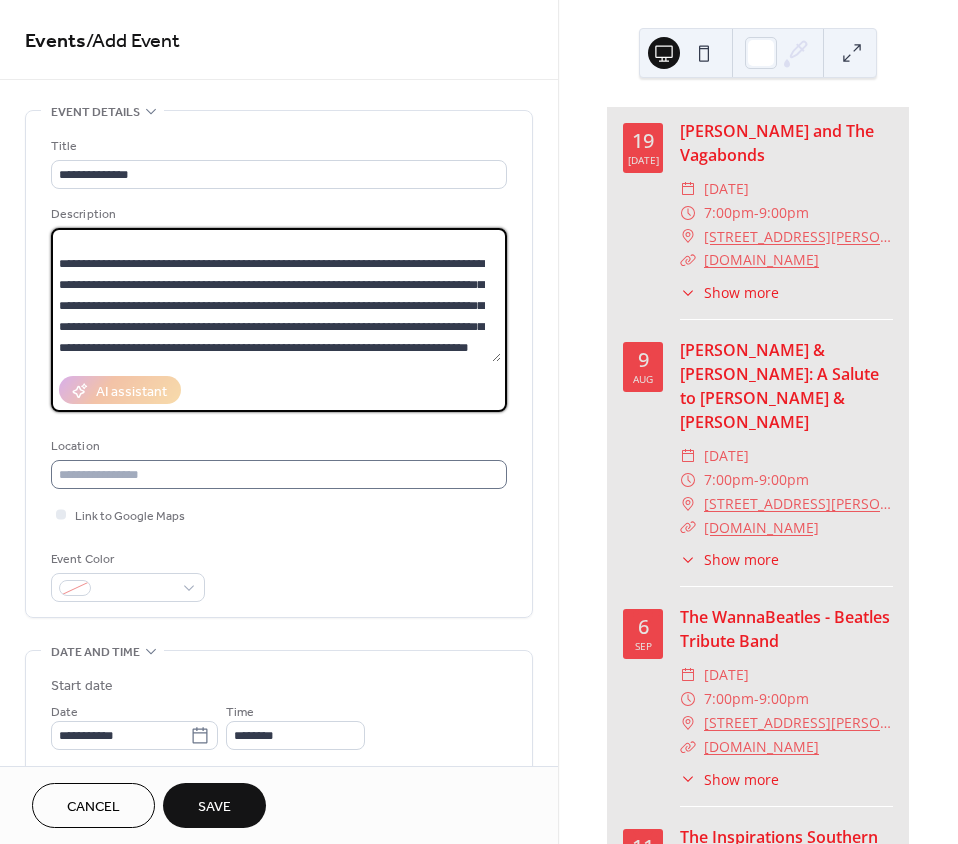 type on "**********" 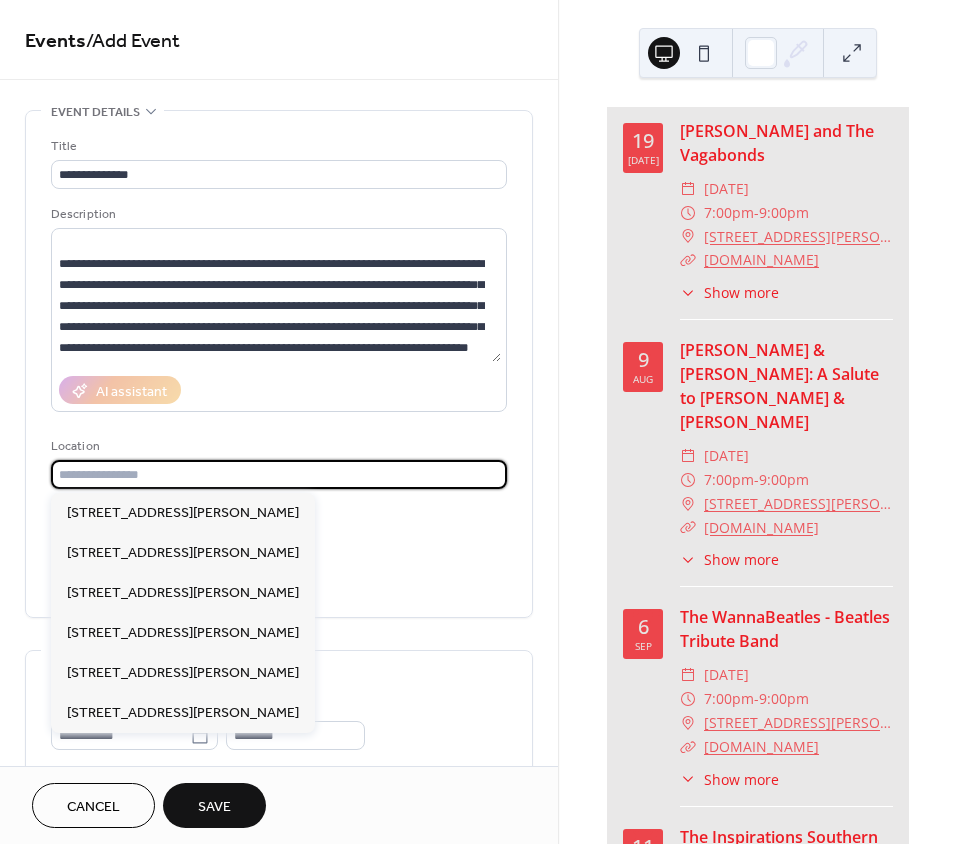 click at bounding box center [279, 474] 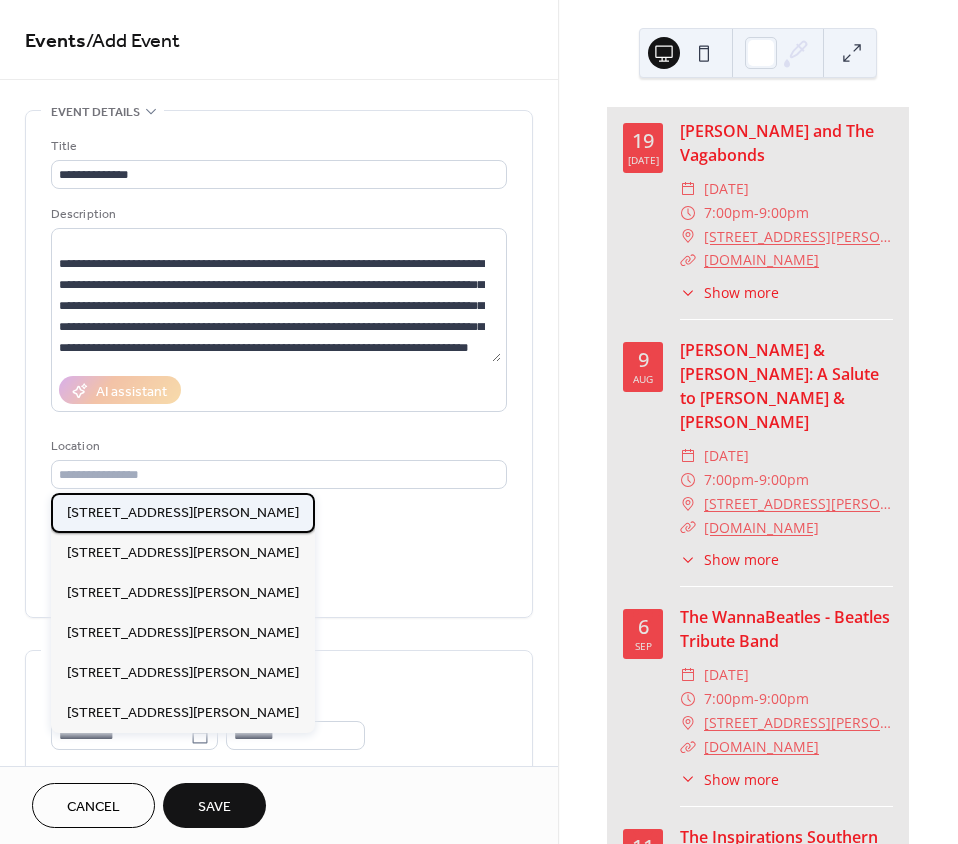 click on "[STREET_ADDRESS][PERSON_NAME]" at bounding box center [183, 513] 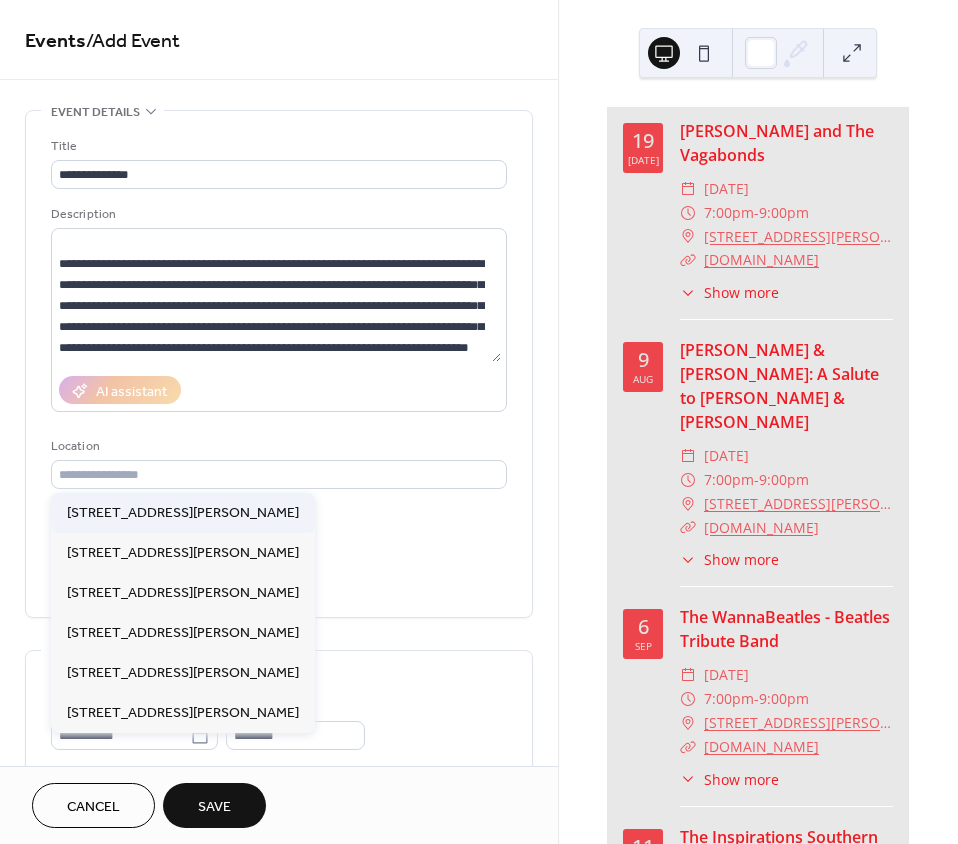 type on "**********" 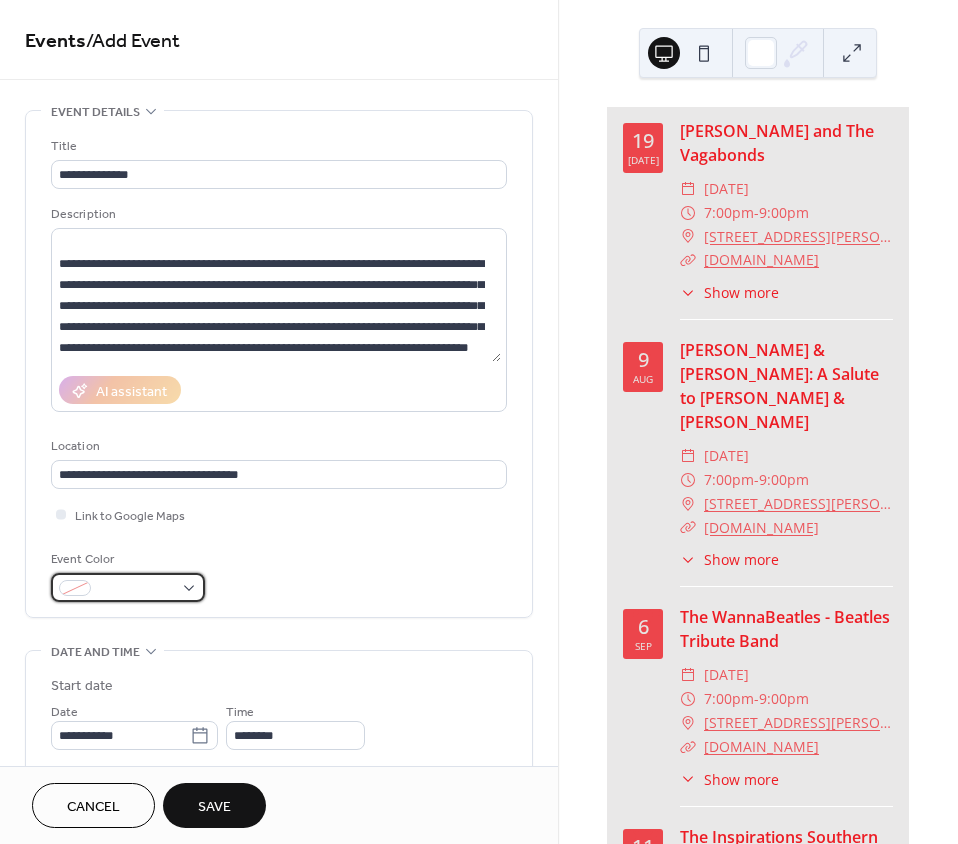 click at bounding box center (128, 587) 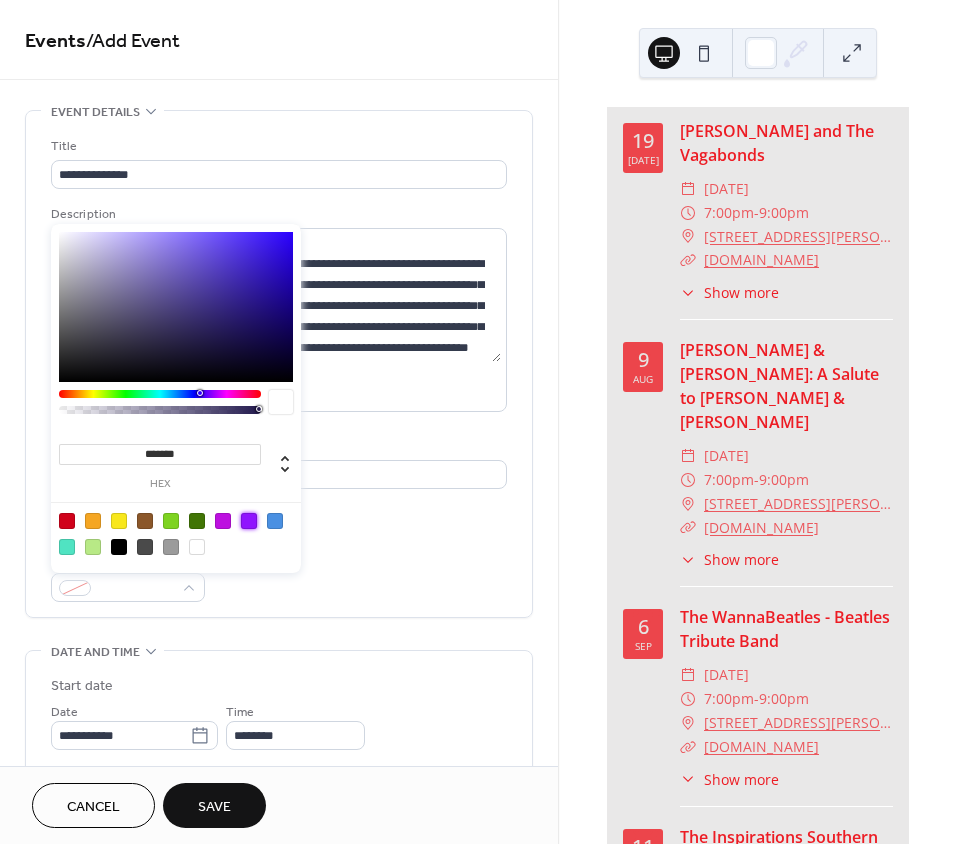 click at bounding box center [249, 521] 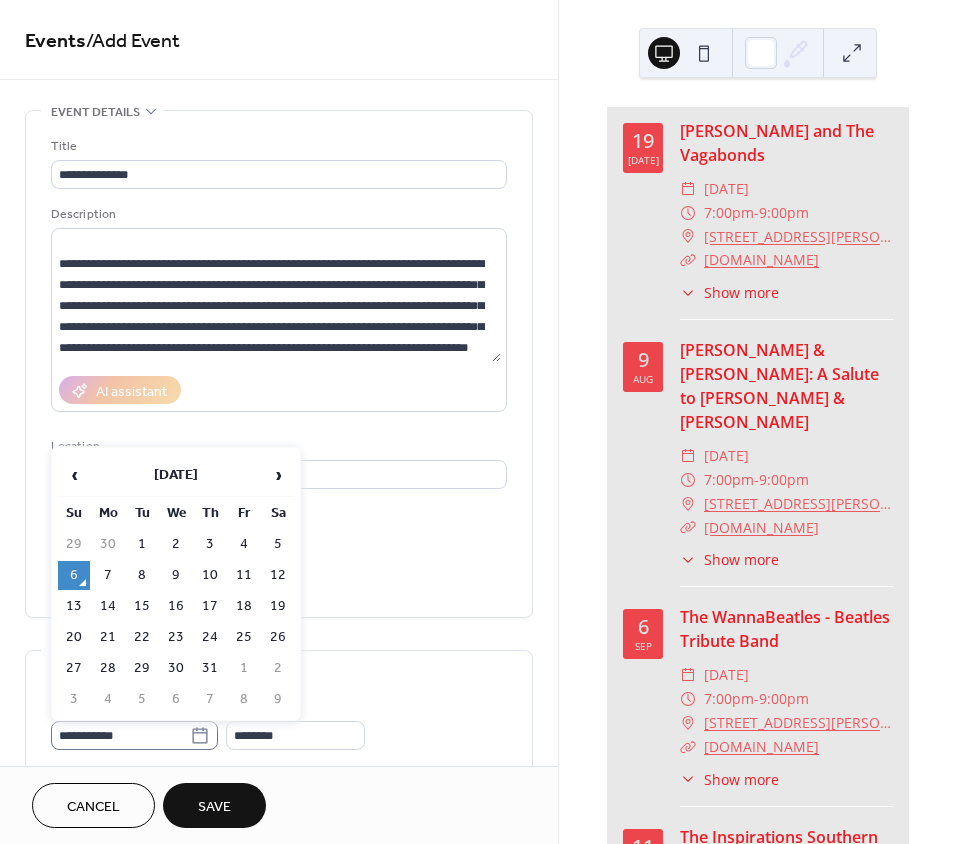 click 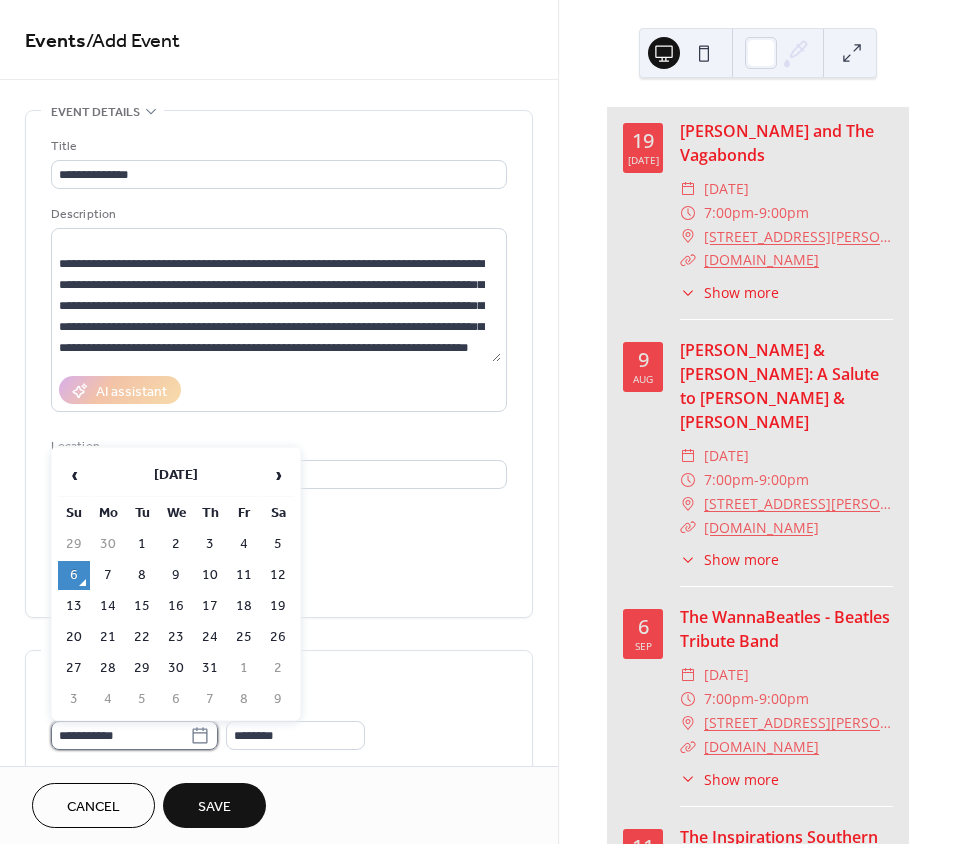 click on "**********" at bounding box center (120, 735) 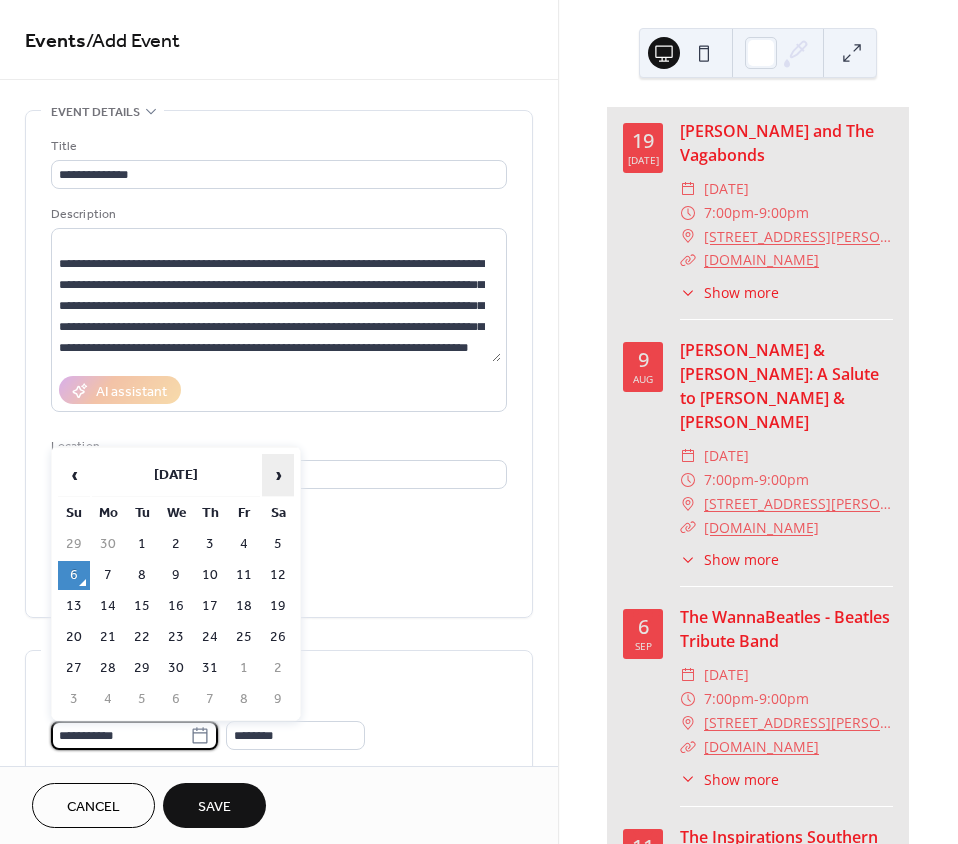 click on "›" at bounding box center (278, 475) 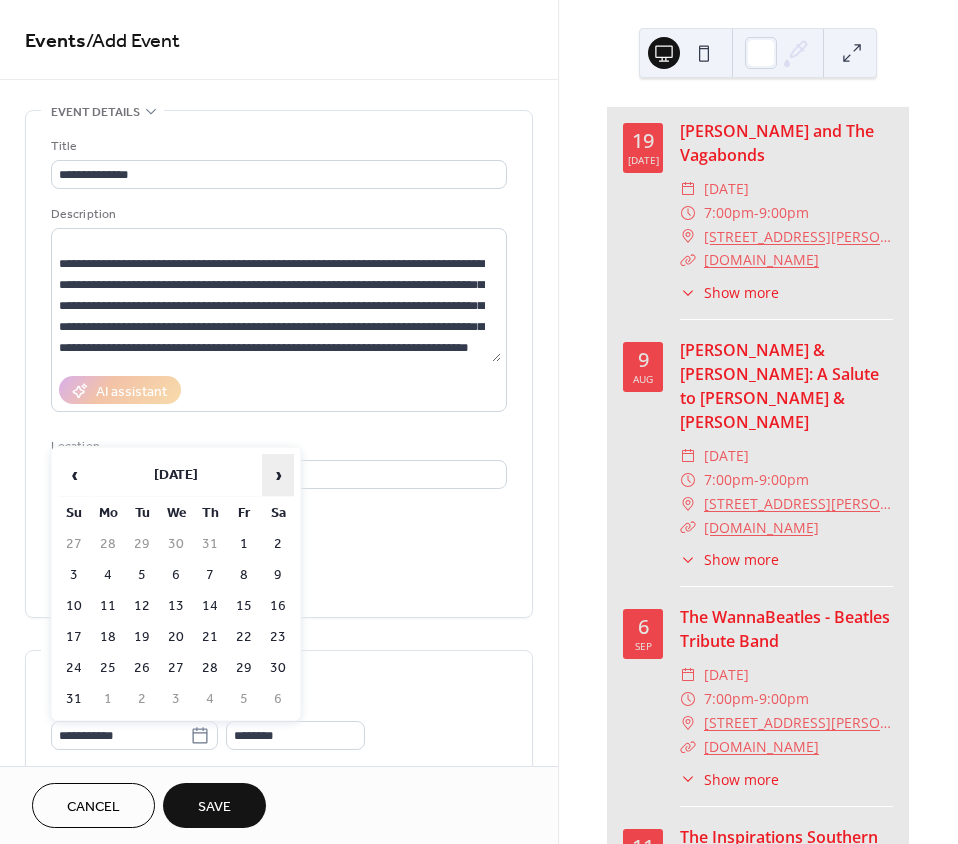 click on "›" at bounding box center (278, 475) 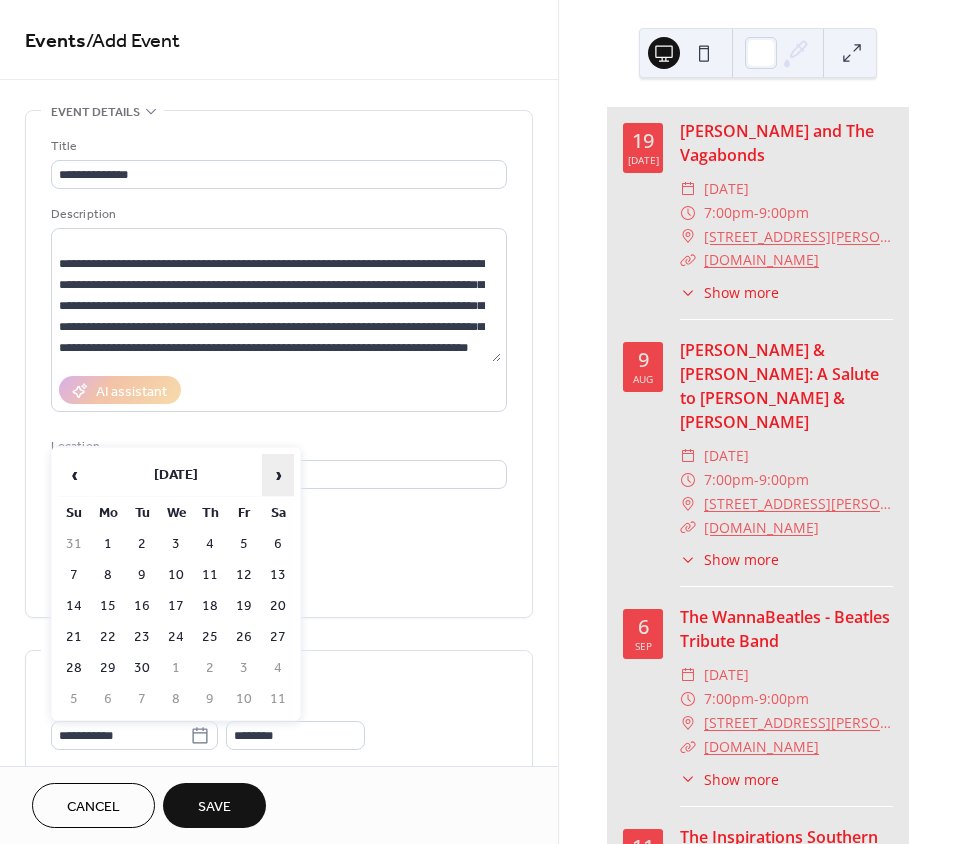 click on "›" at bounding box center (278, 475) 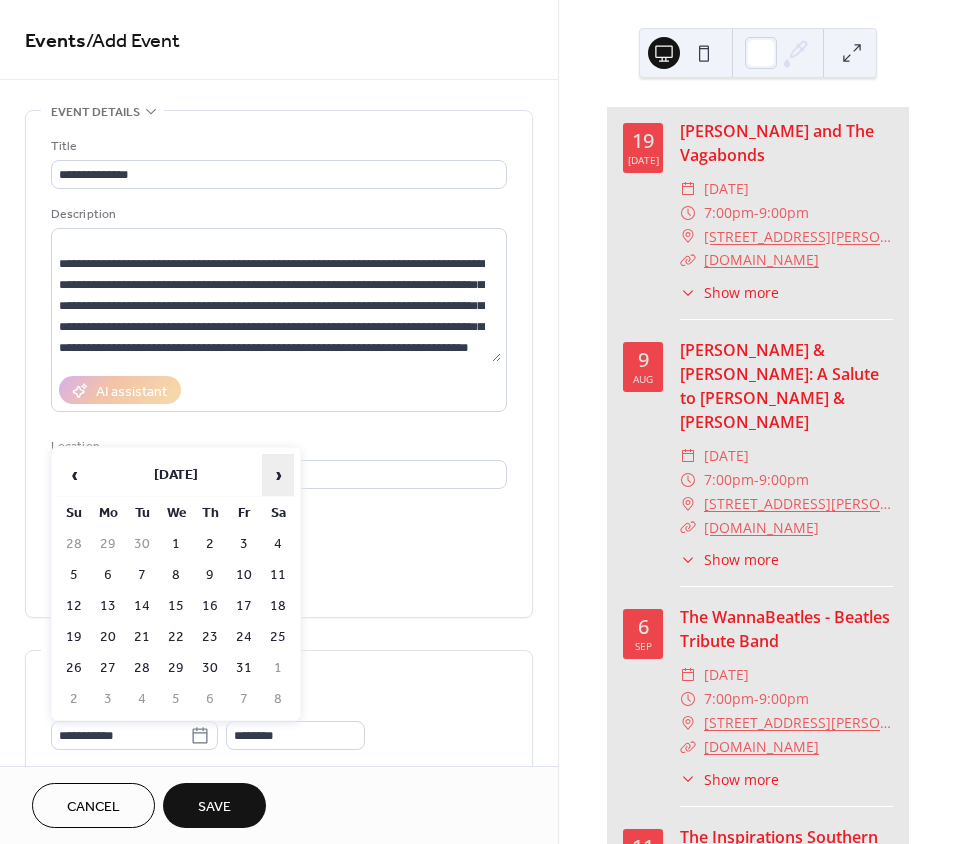 click on "›" at bounding box center [278, 475] 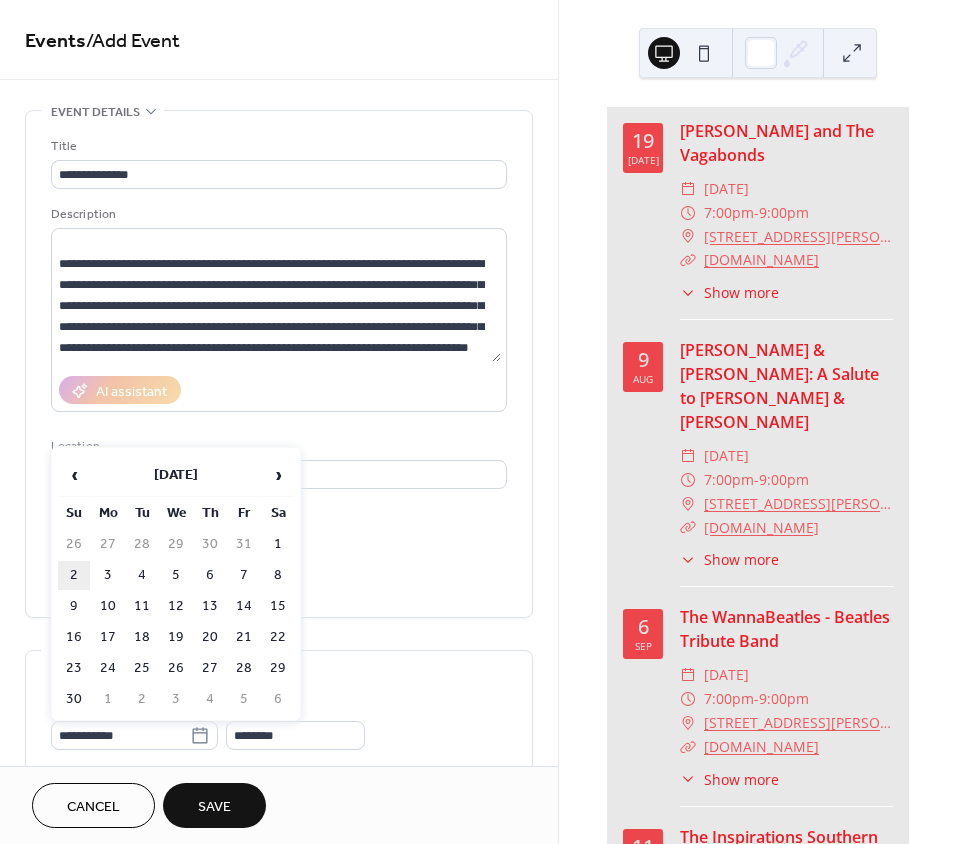 click on "2" at bounding box center (74, 575) 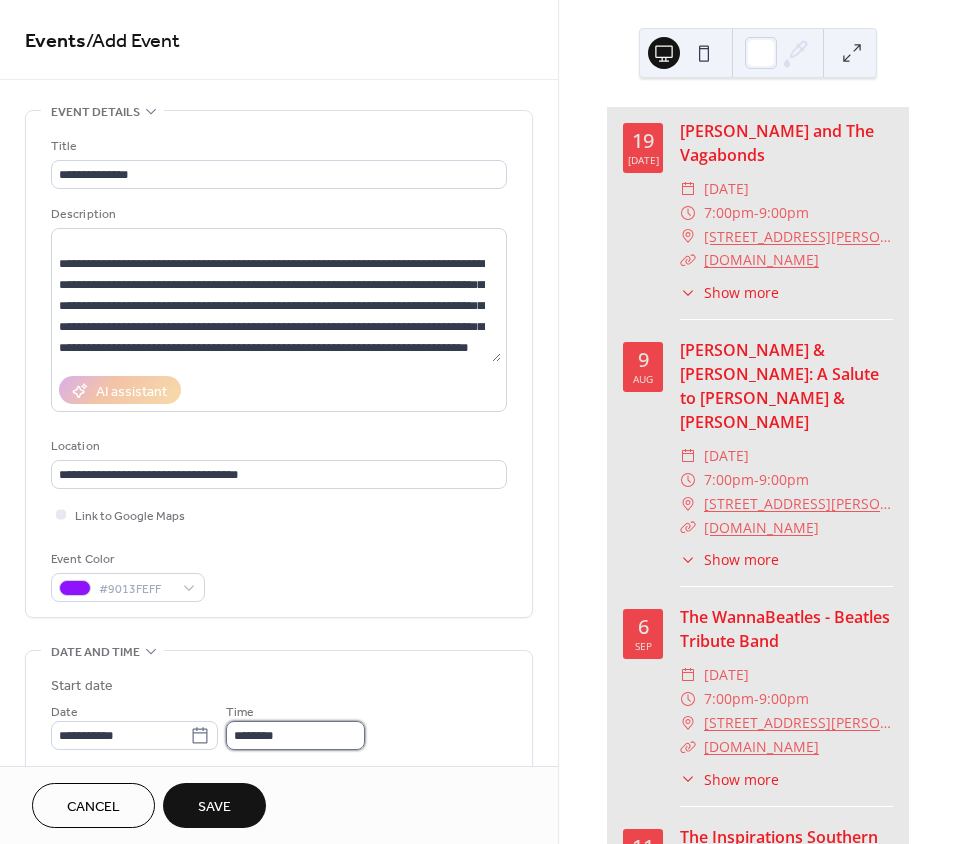 click on "********" at bounding box center [295, 735] 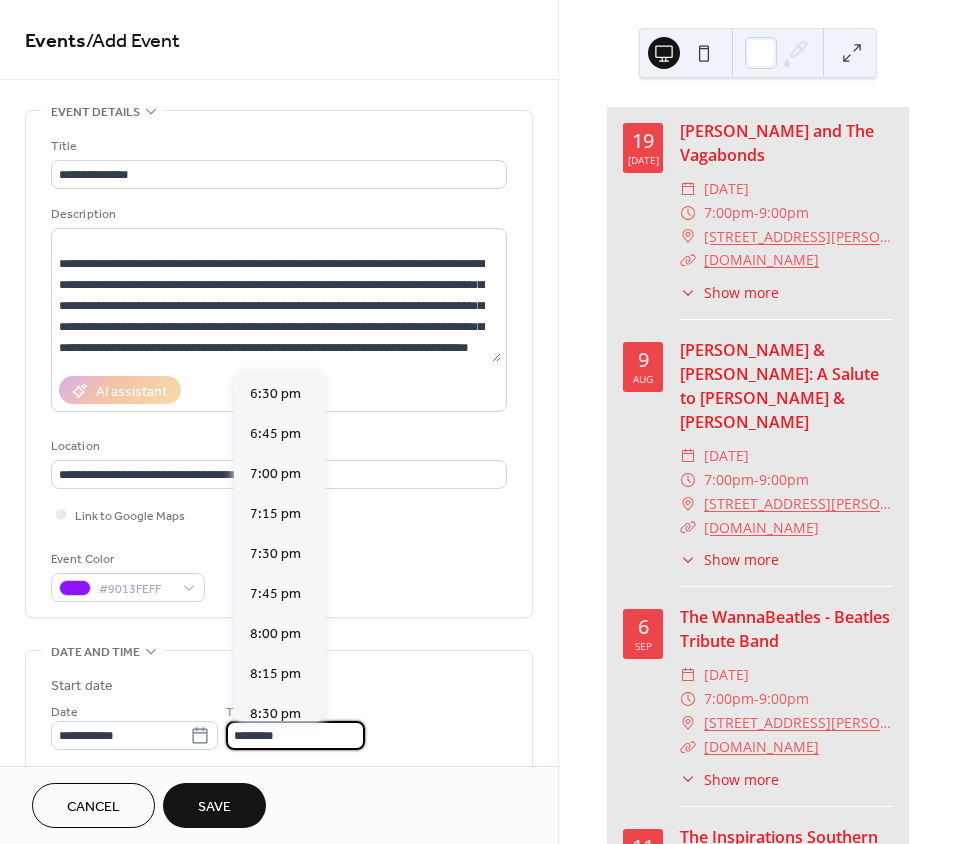 scroll, scrollTop: 2968, scrollLeft: 0, axis: vertical 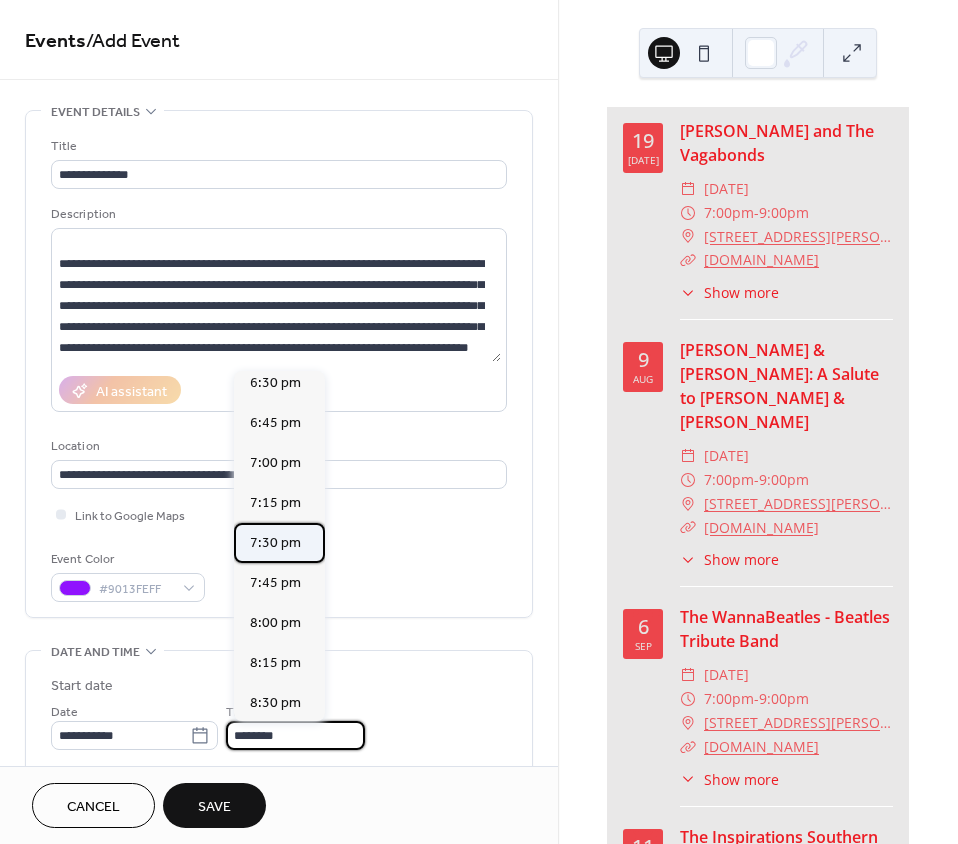 click on "7:30 pm" at bounding box center [275, 543] 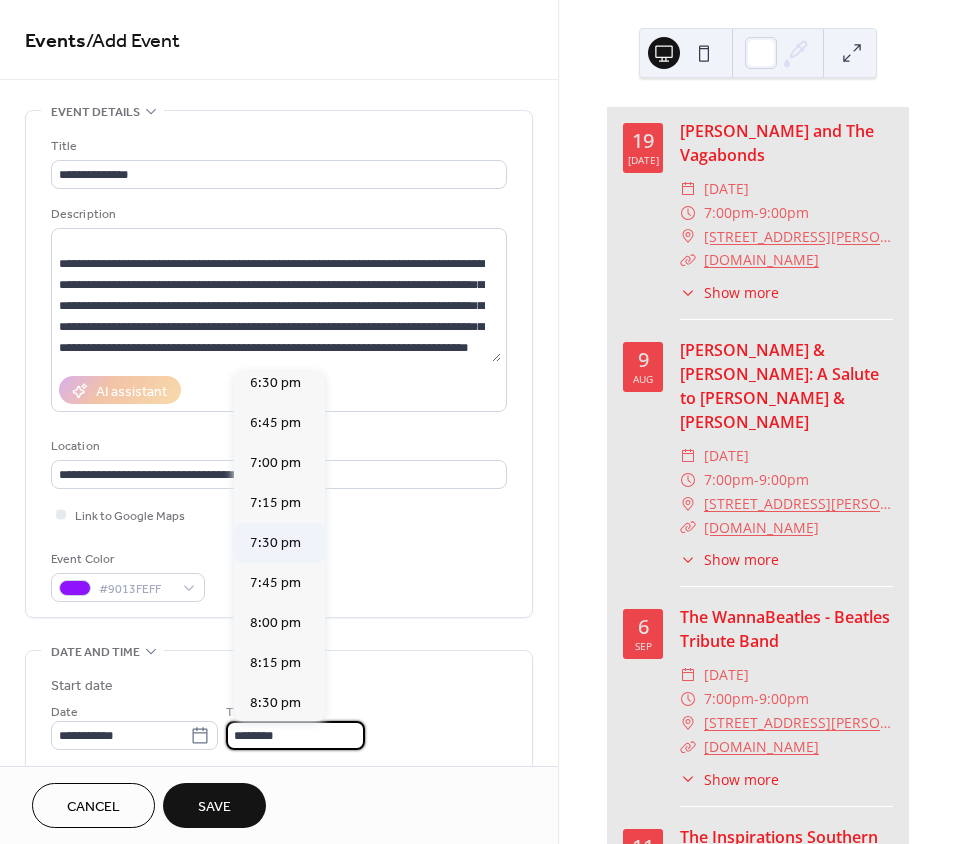 type on "*******" 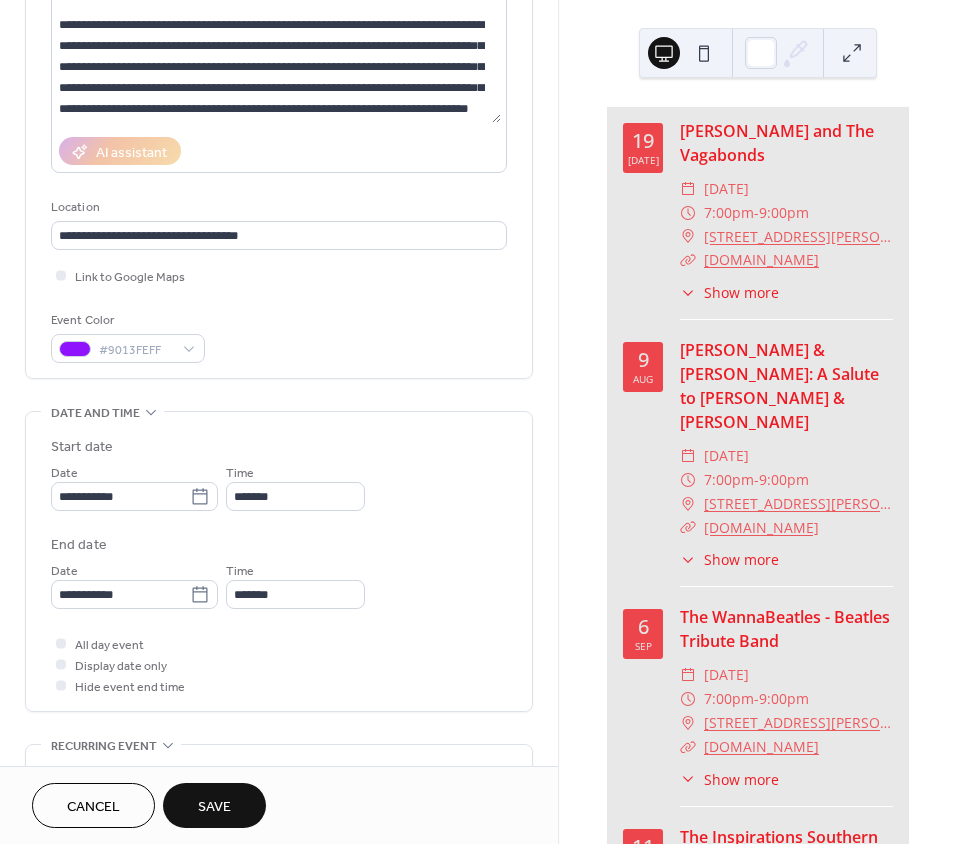 scroll, scrollTop: 300, scrollLeft: 0, axis: vertical 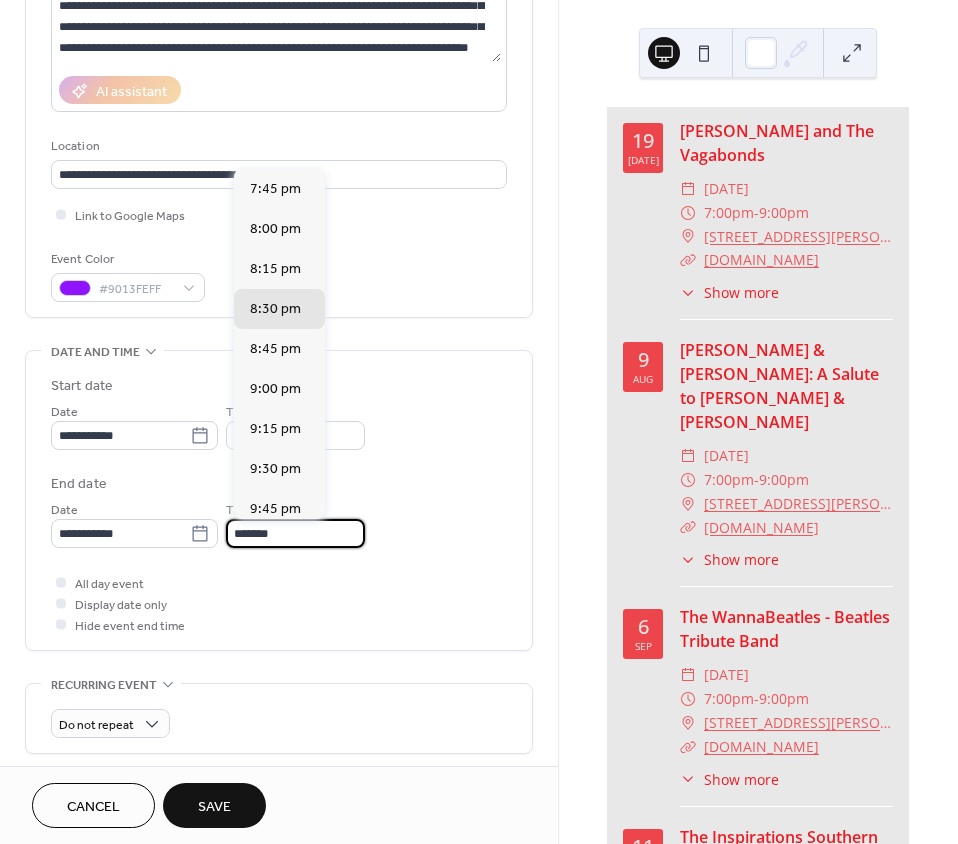 click on "*******" at bounding box center [295, 533] 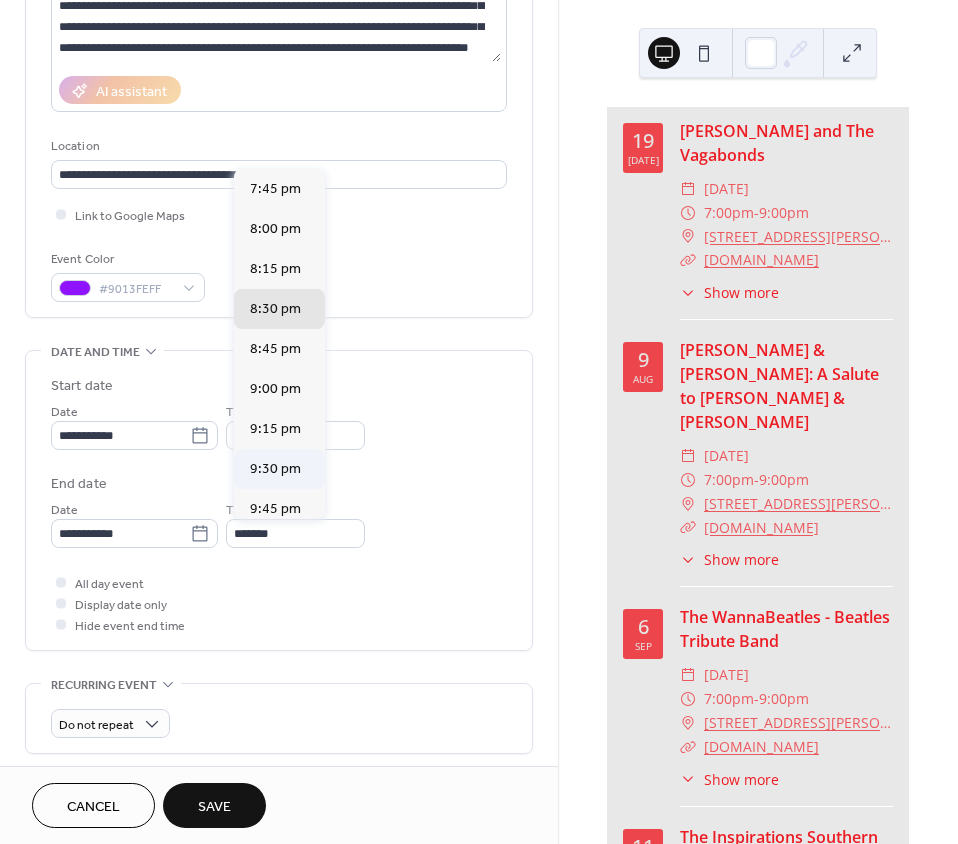 type on "*******" 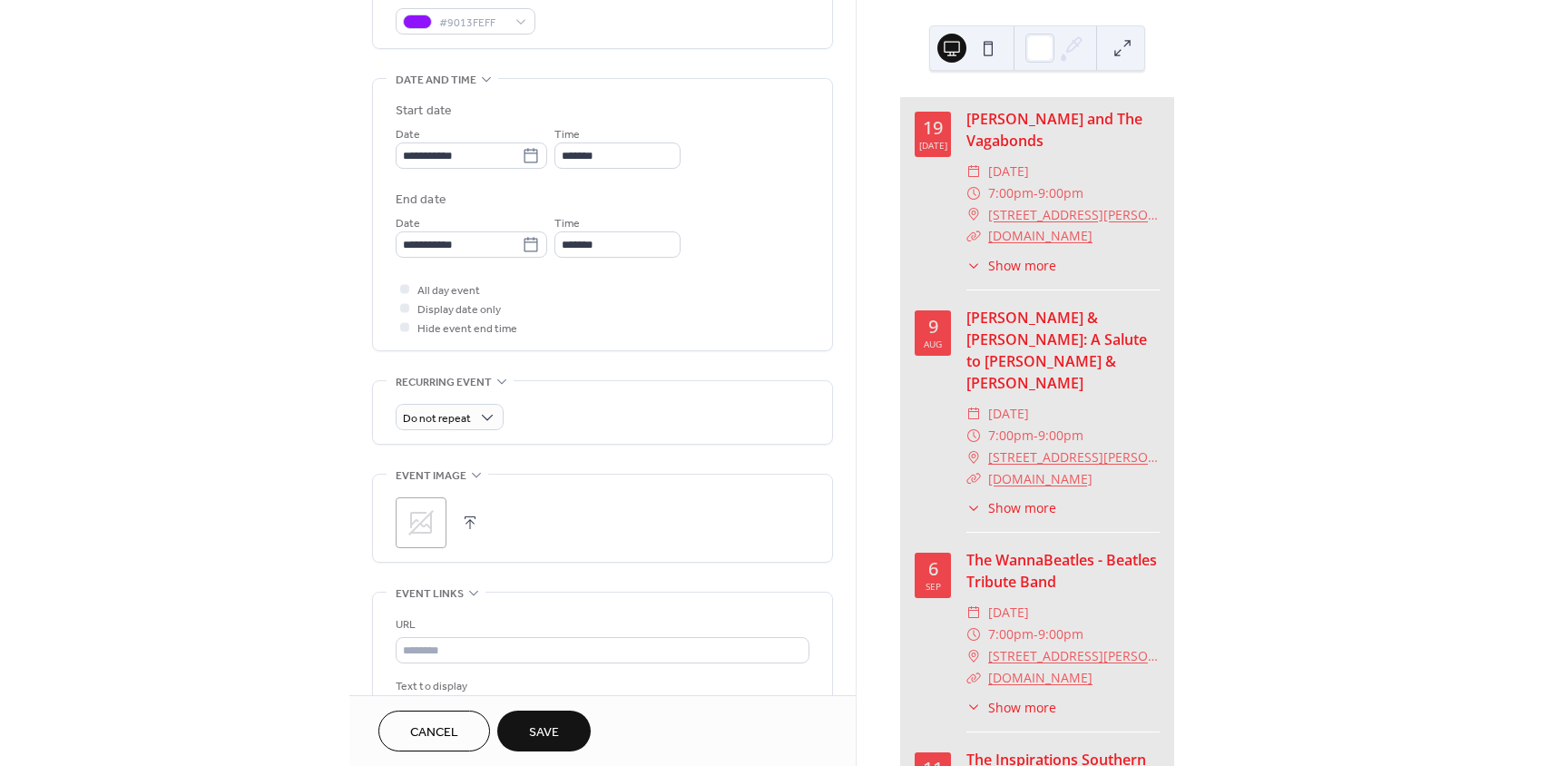 scroll, scrollTop: 545, scrollLeft: 0, axis: vertical 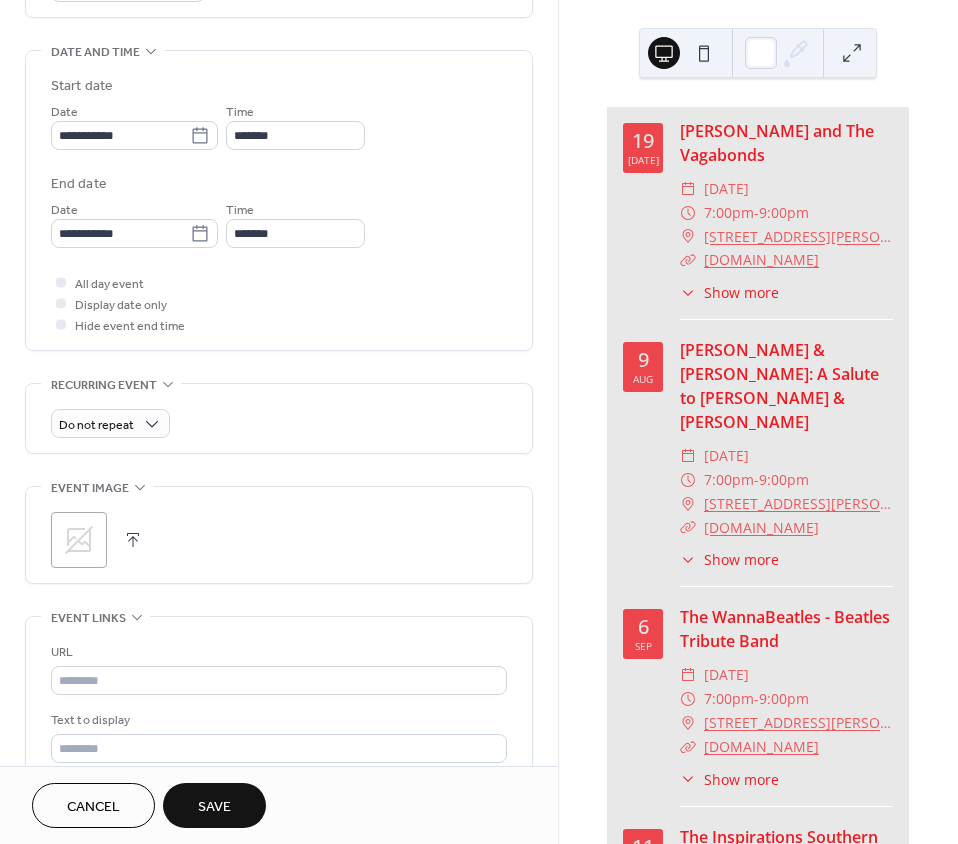 click 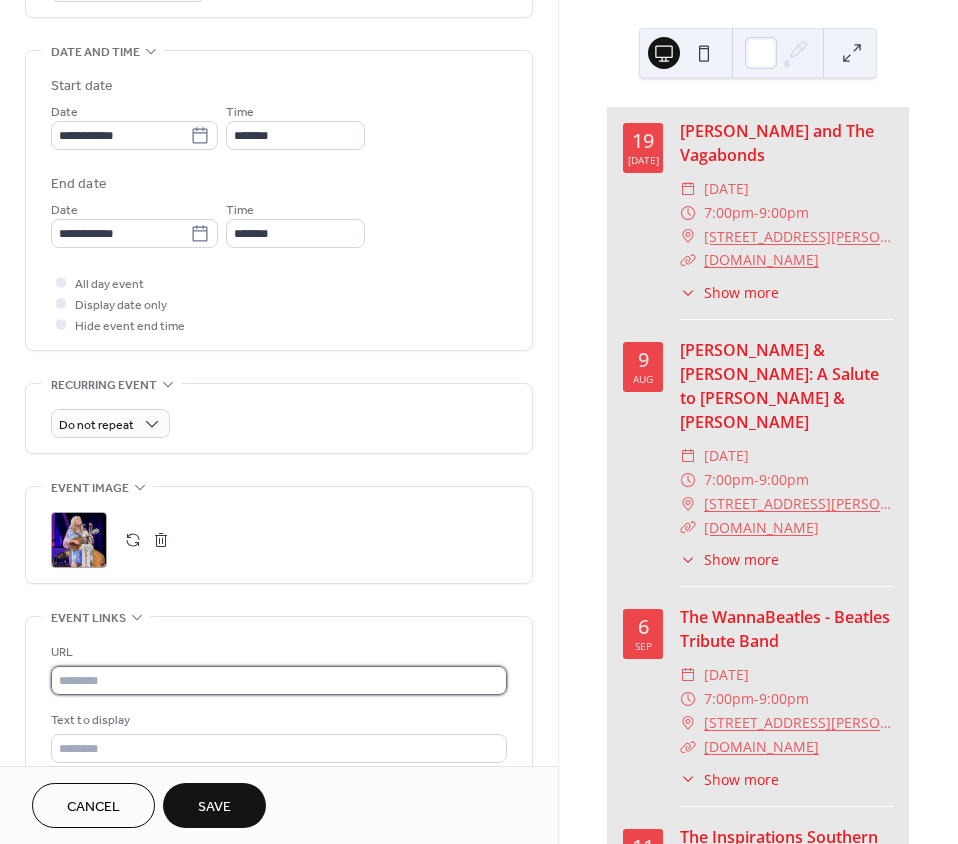 click at bounding box center (279, 680) 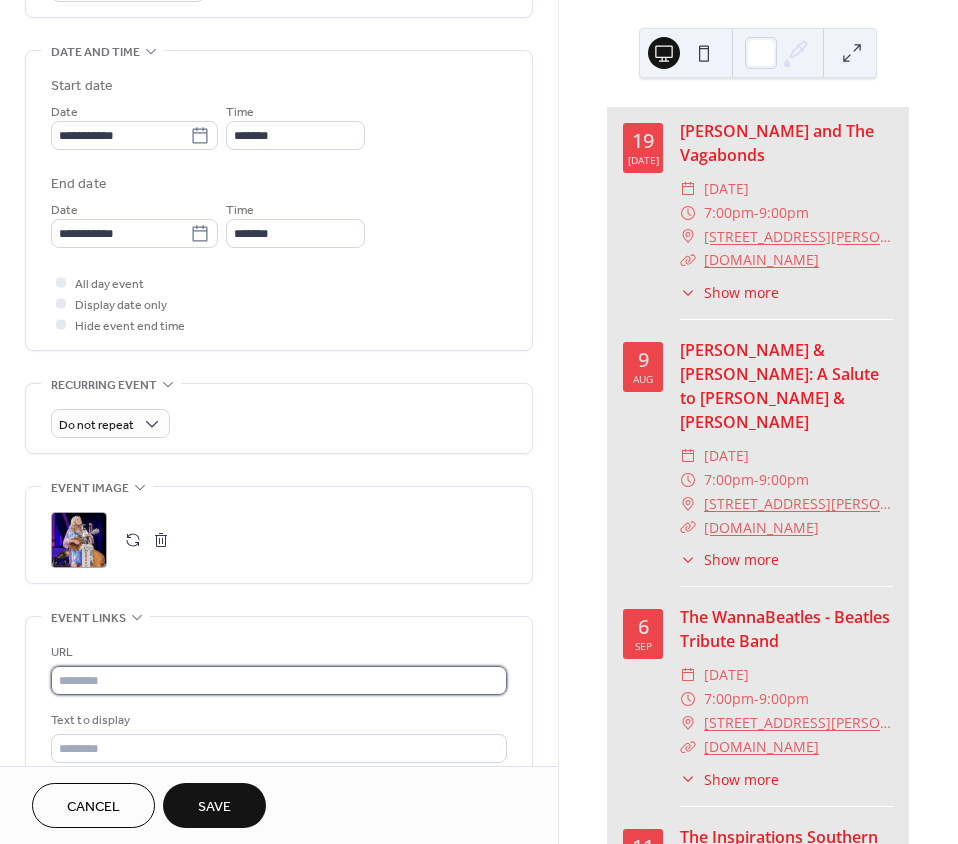 click at bounding box center (279, 680) 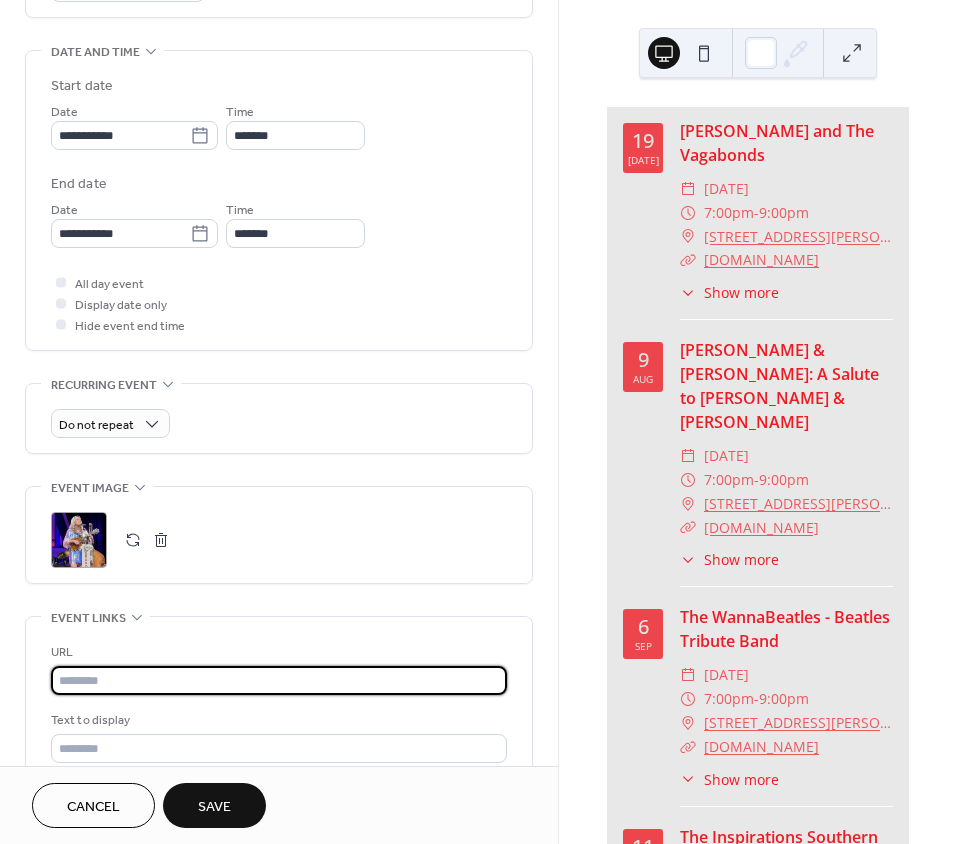 paste on "**********" 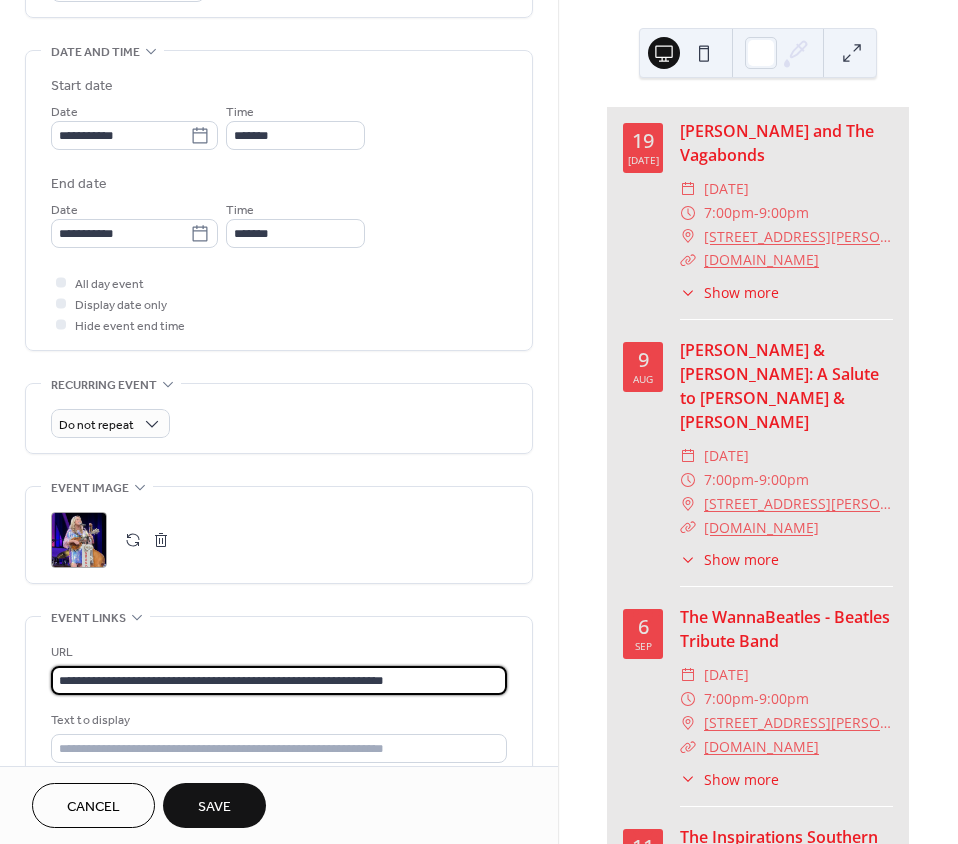 type on "**********" 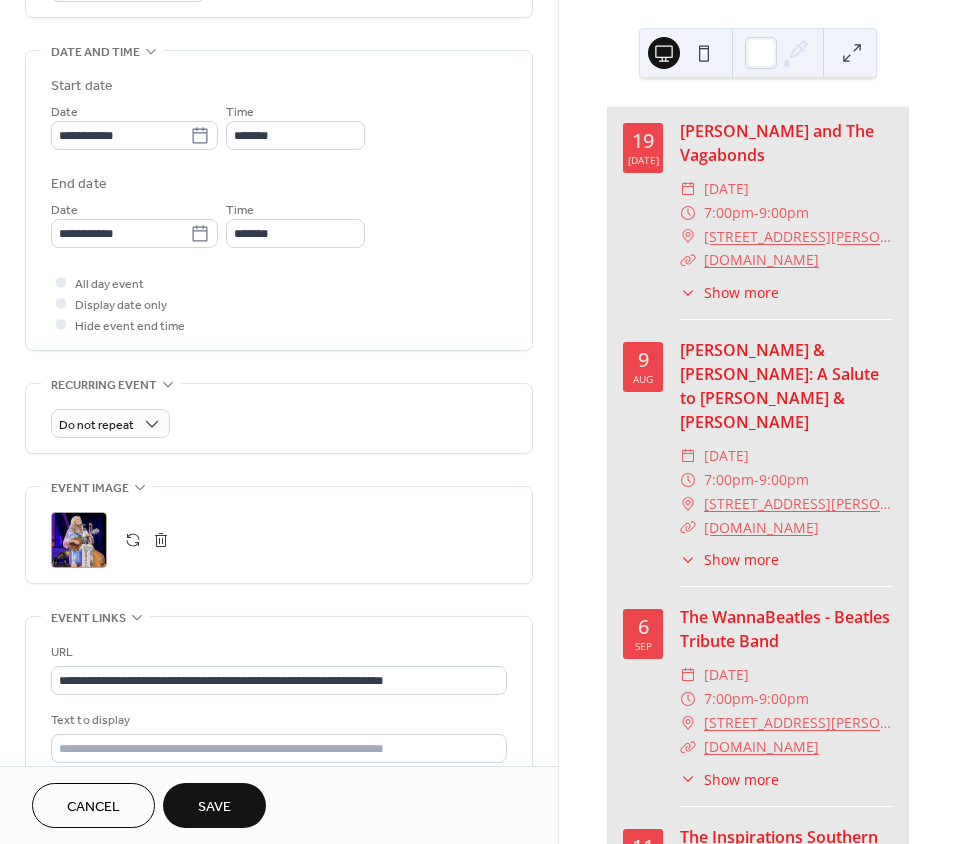 click on "Save" at bounding box center (214, 807) 